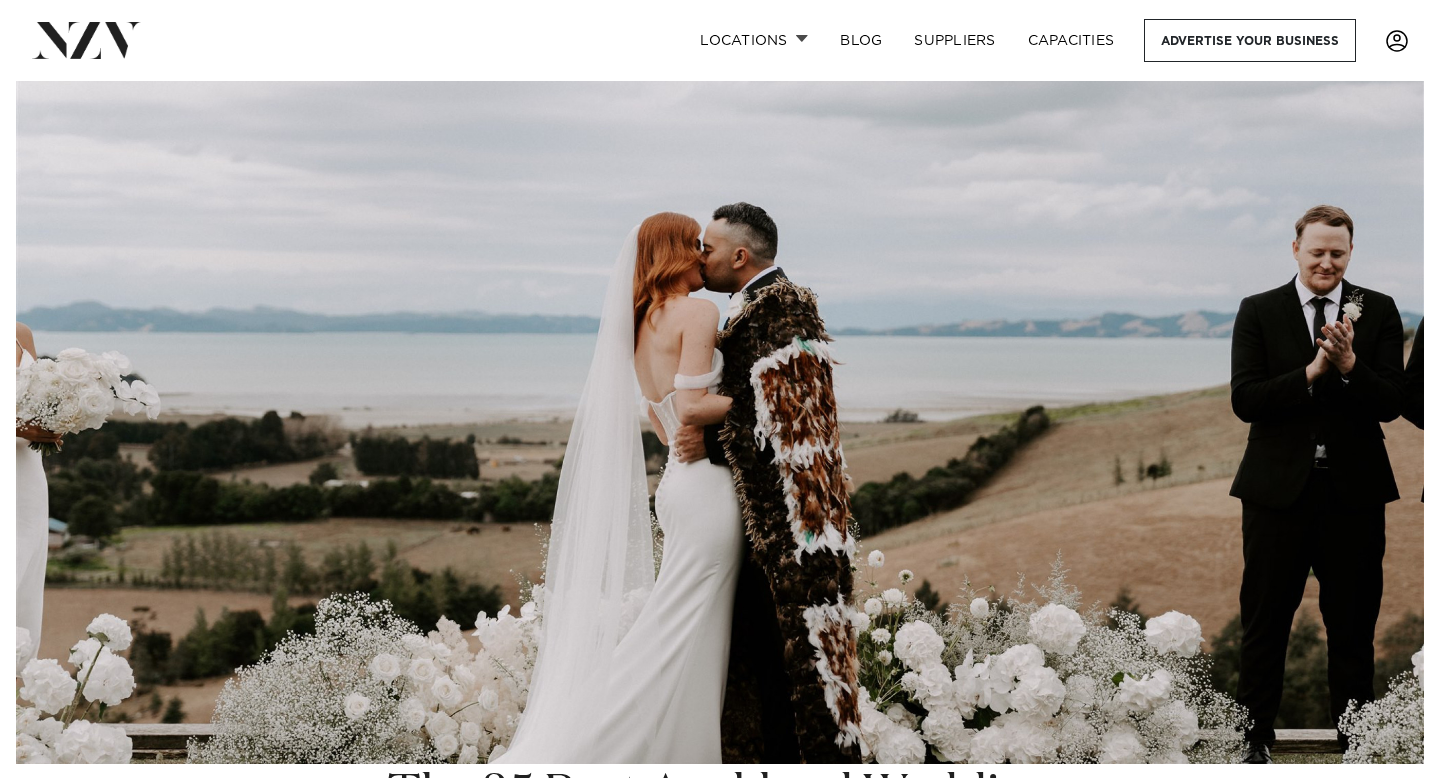 scroll, scrollTop: 0, scrollLeft: 0, axis: both 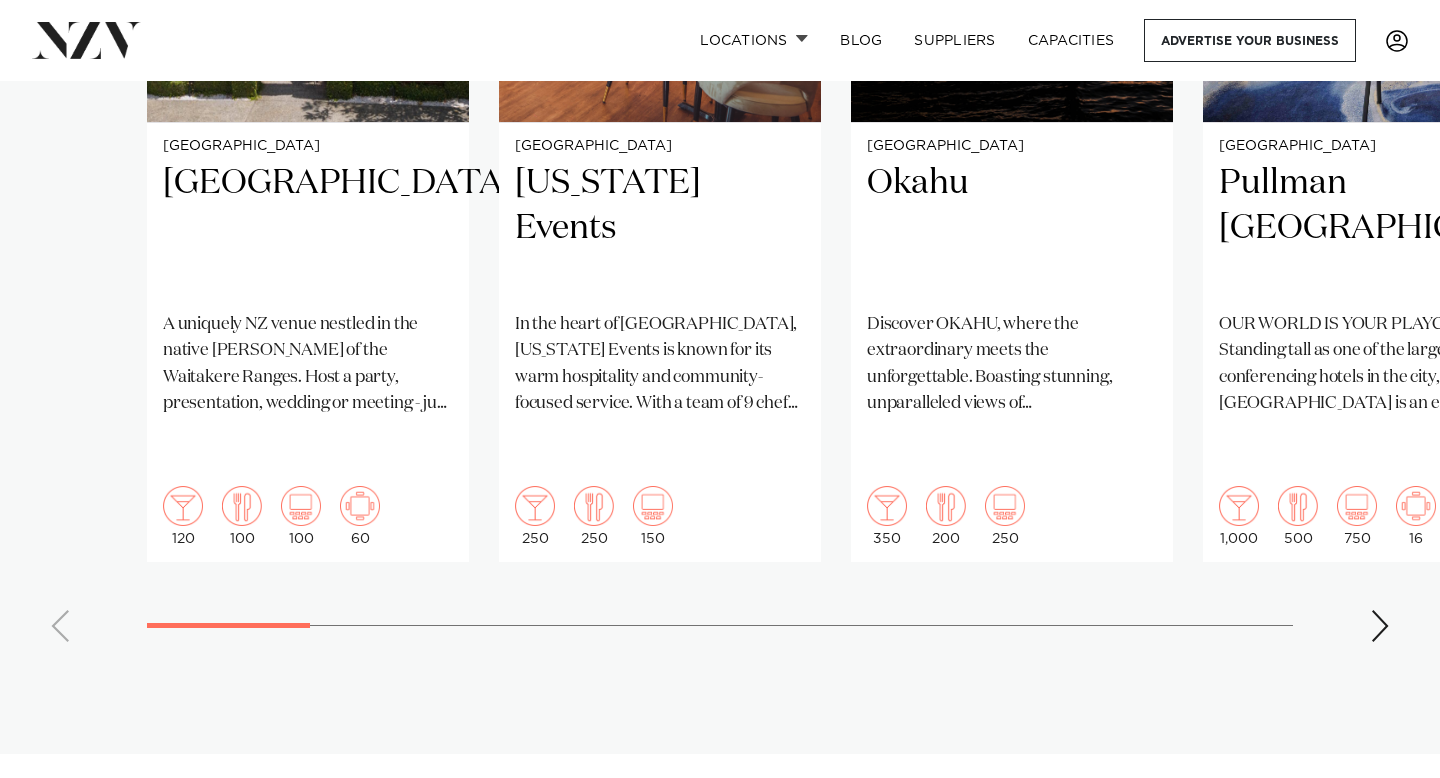 click at bounding box center (1380, 626) 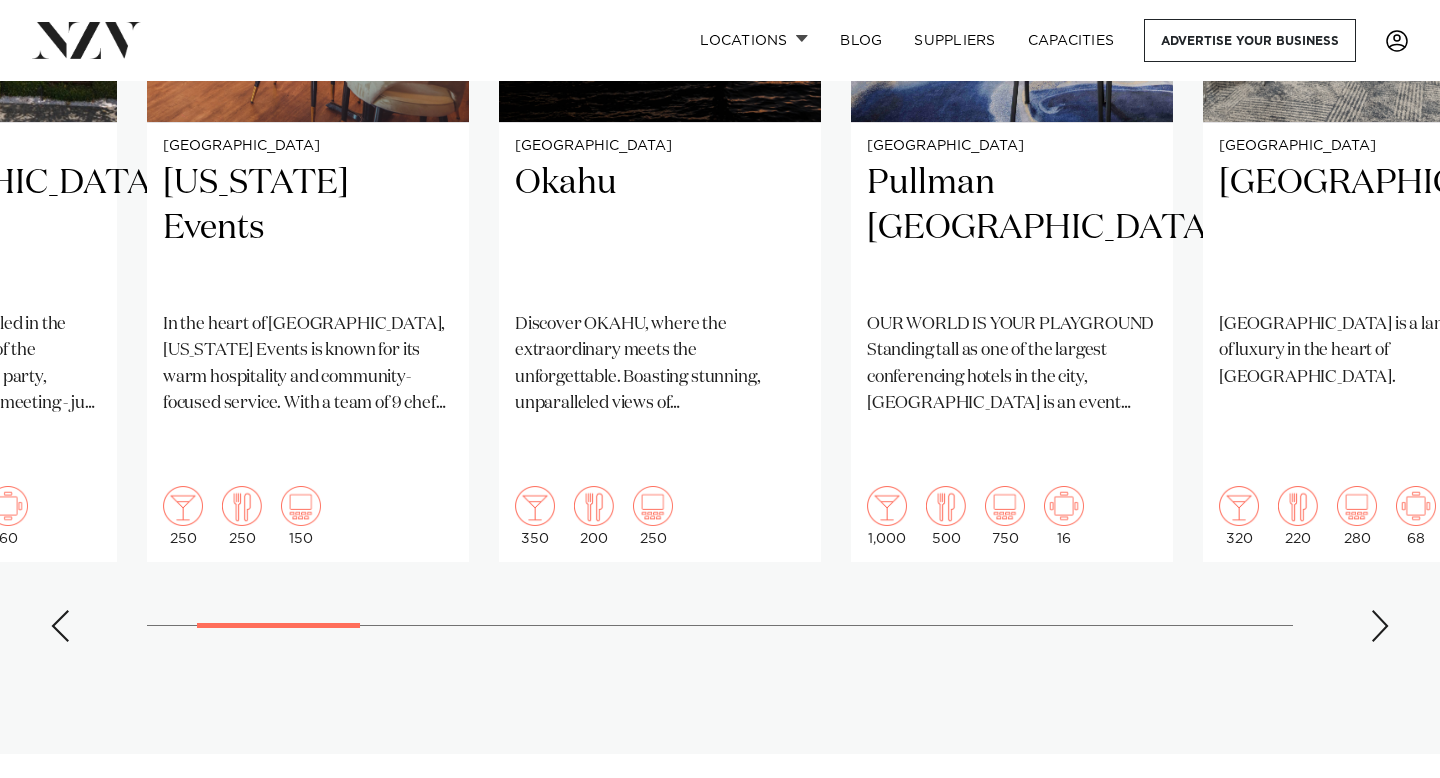 click at bounding box center (1380, 626) 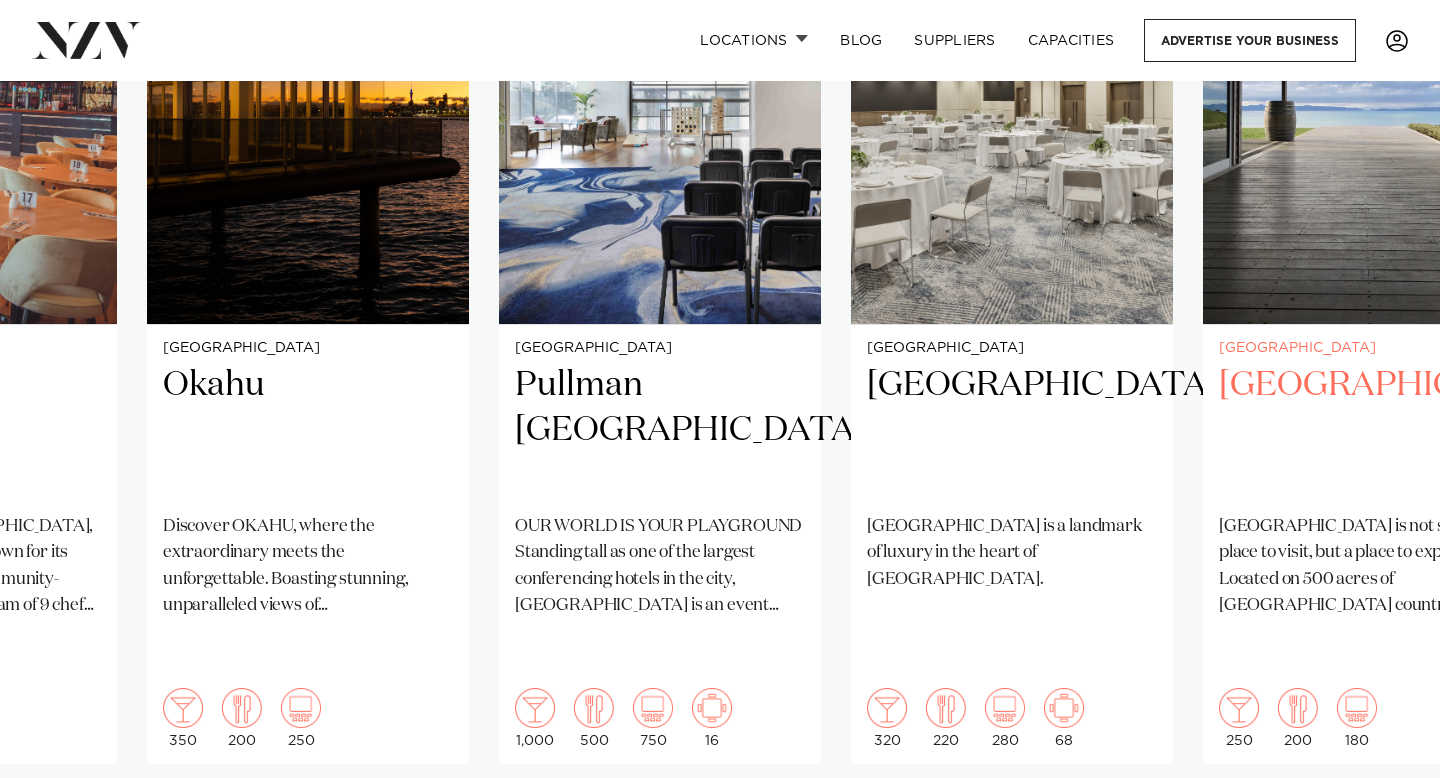 scroll, scrollTop: 1587, scrollLeft: 0, axis: vertical 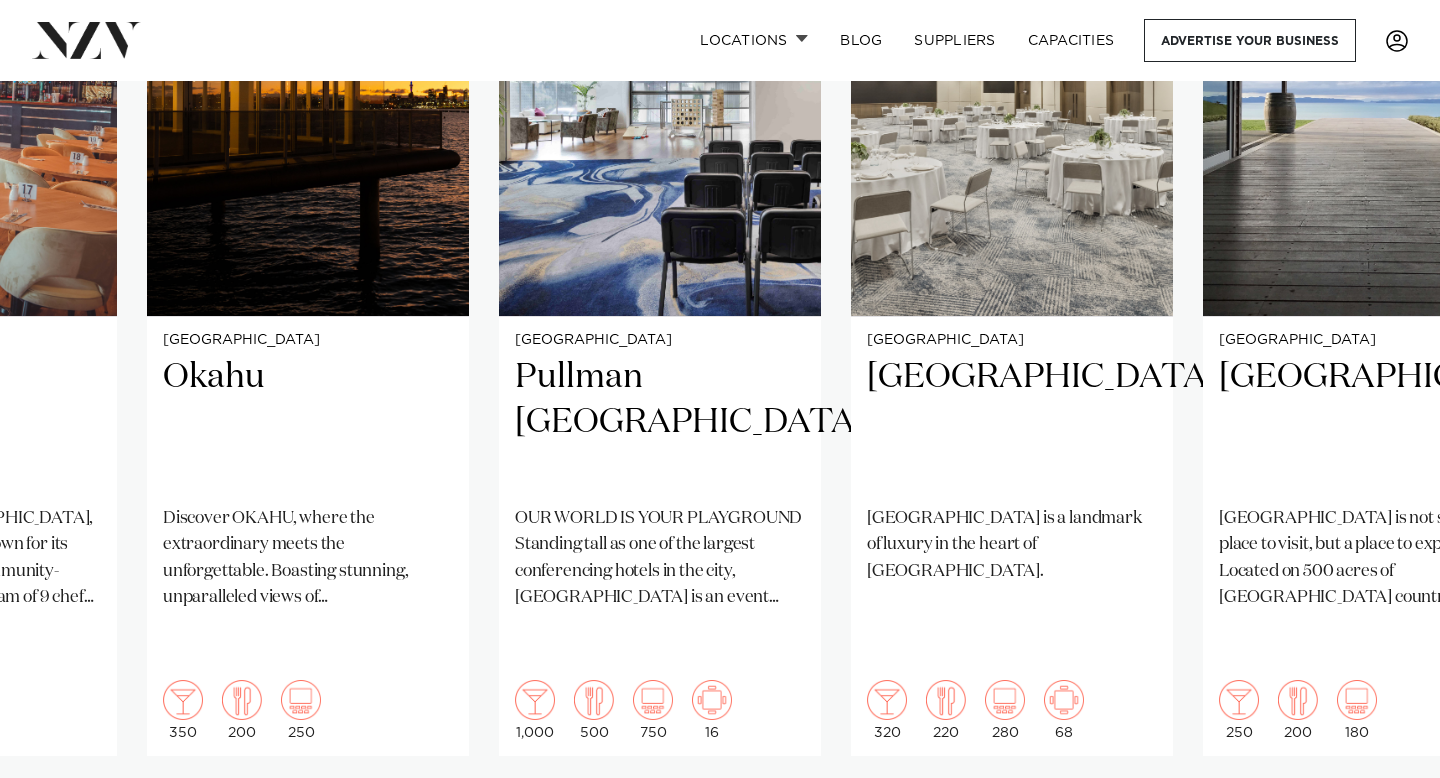 click at bounding box center [1380, 820] 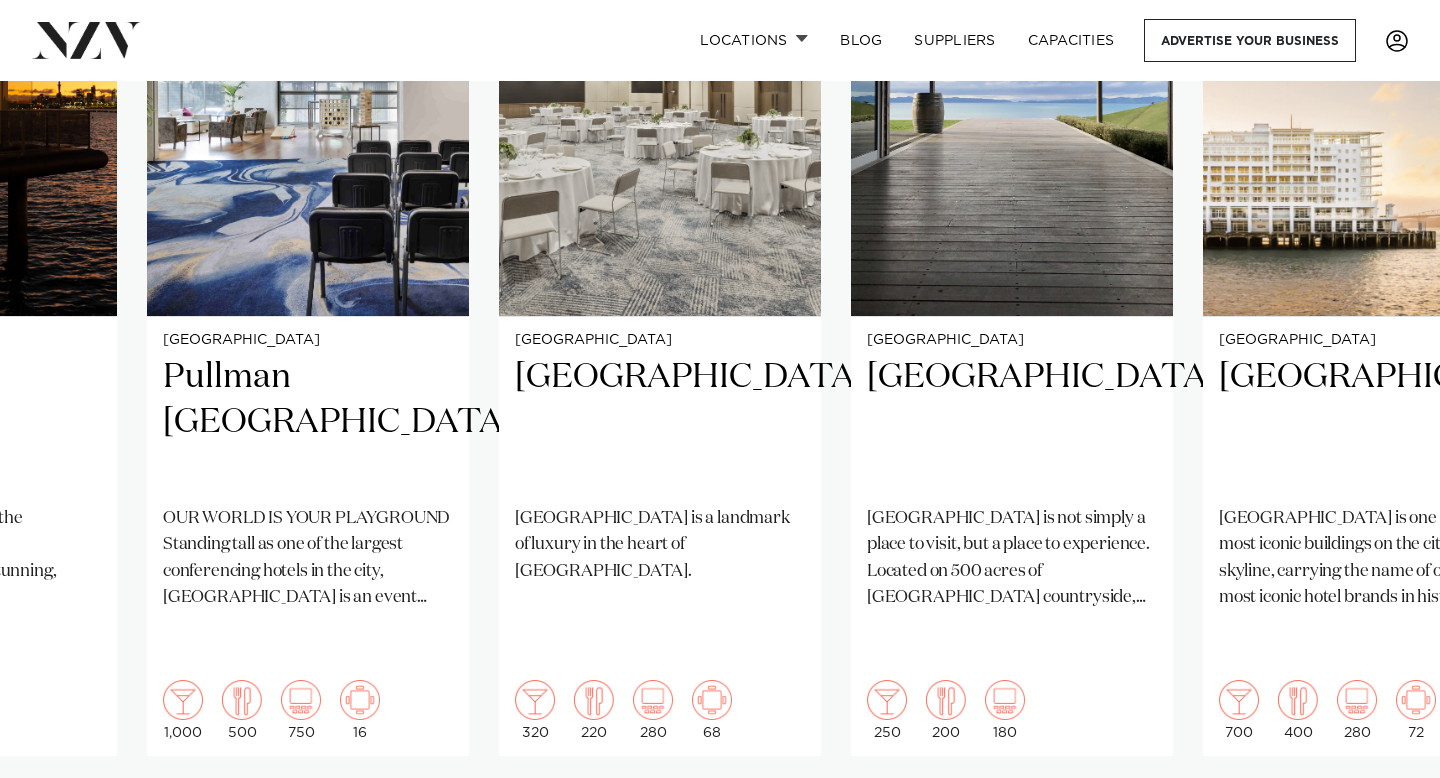 click at bounding box center (1380, 820) 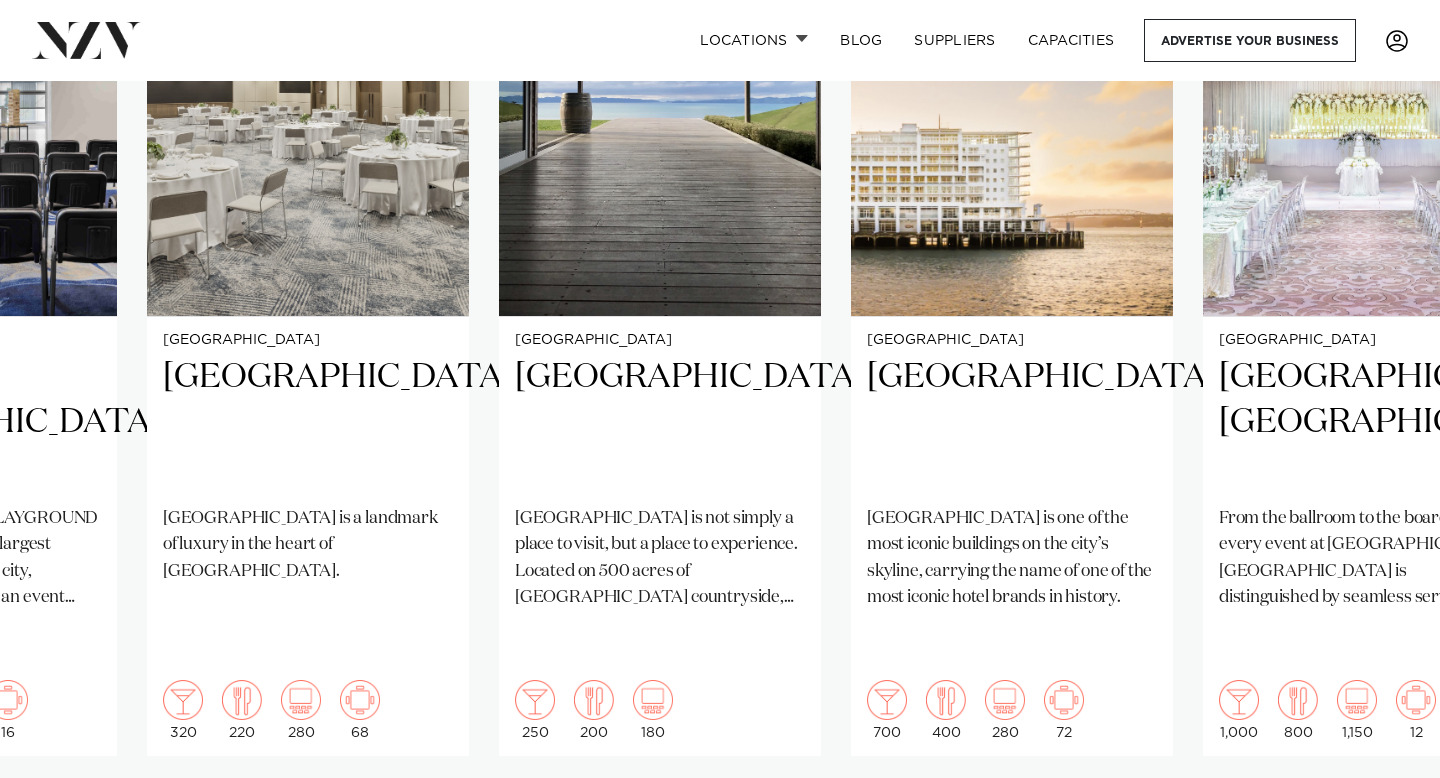 click at bounding box center (1380, 820) 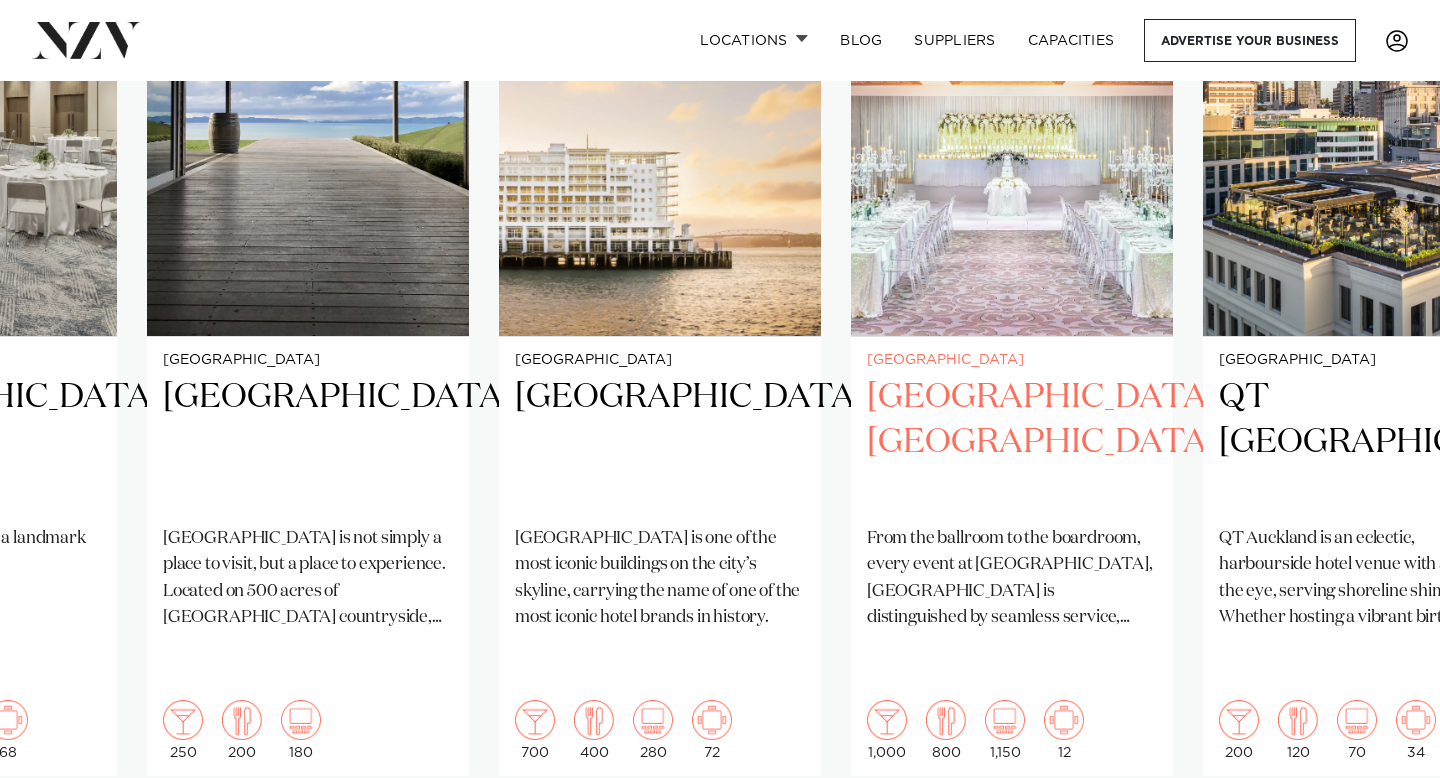 scroll, scrollTop: 1611, scrollLeft: 0, axis: vertical 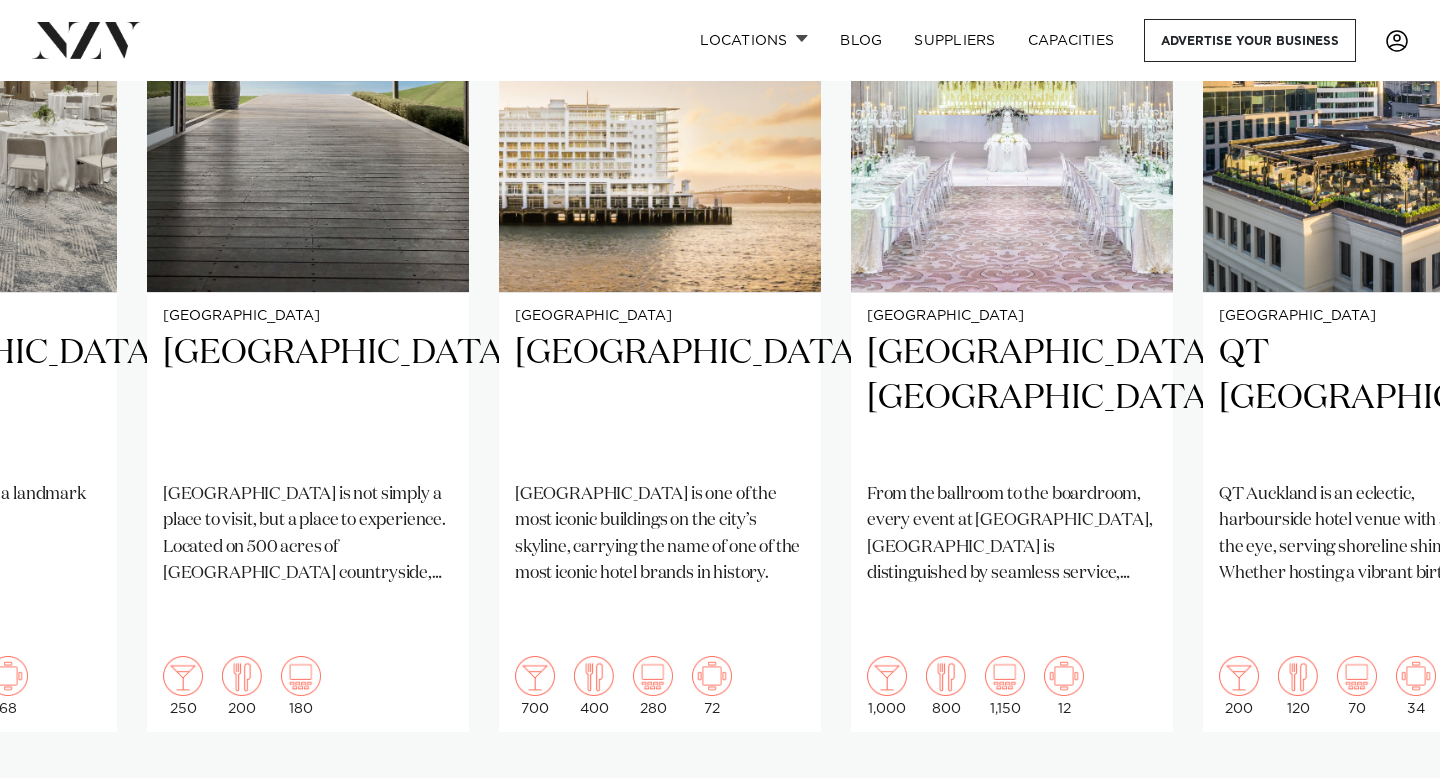 click at bounding box center (1380, 796) 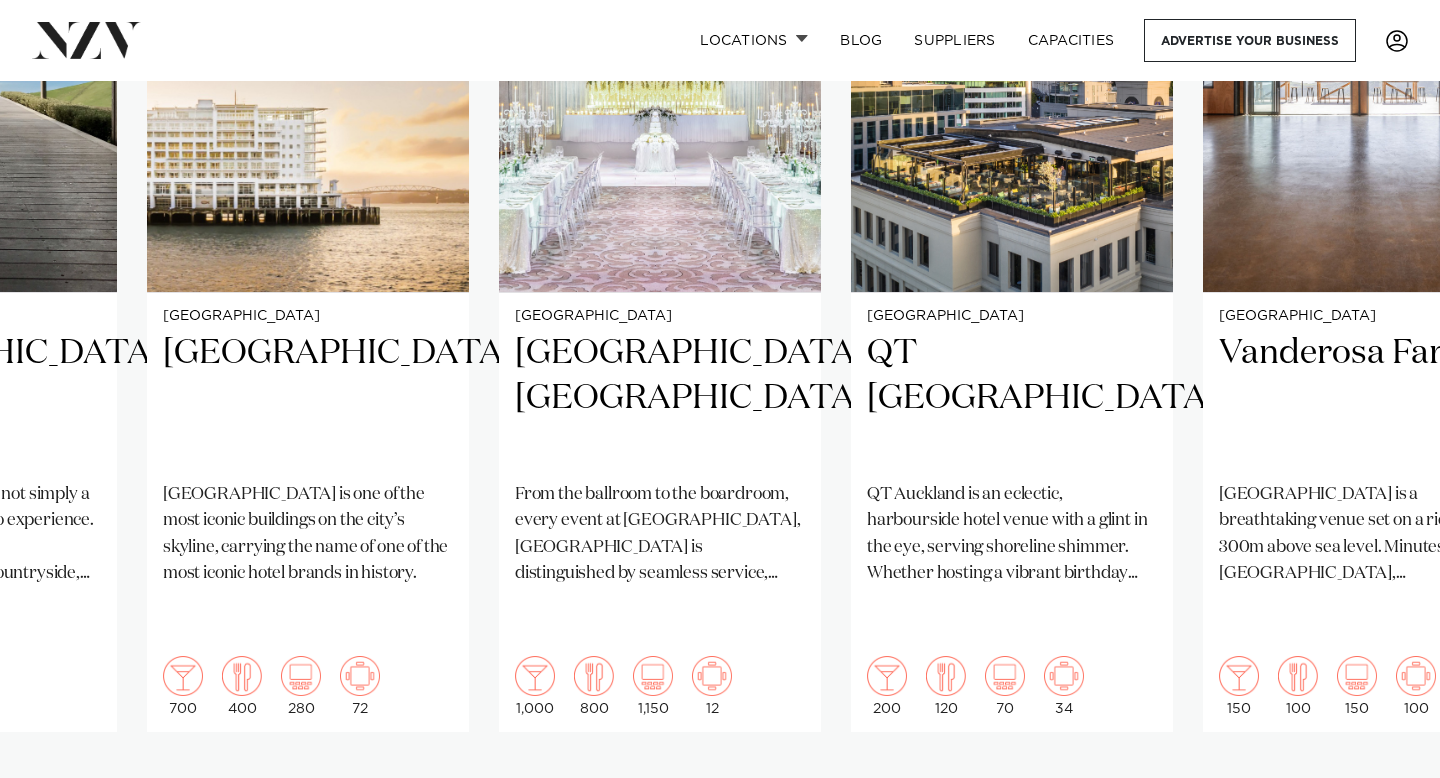 click at bounding box center [1380, 796] 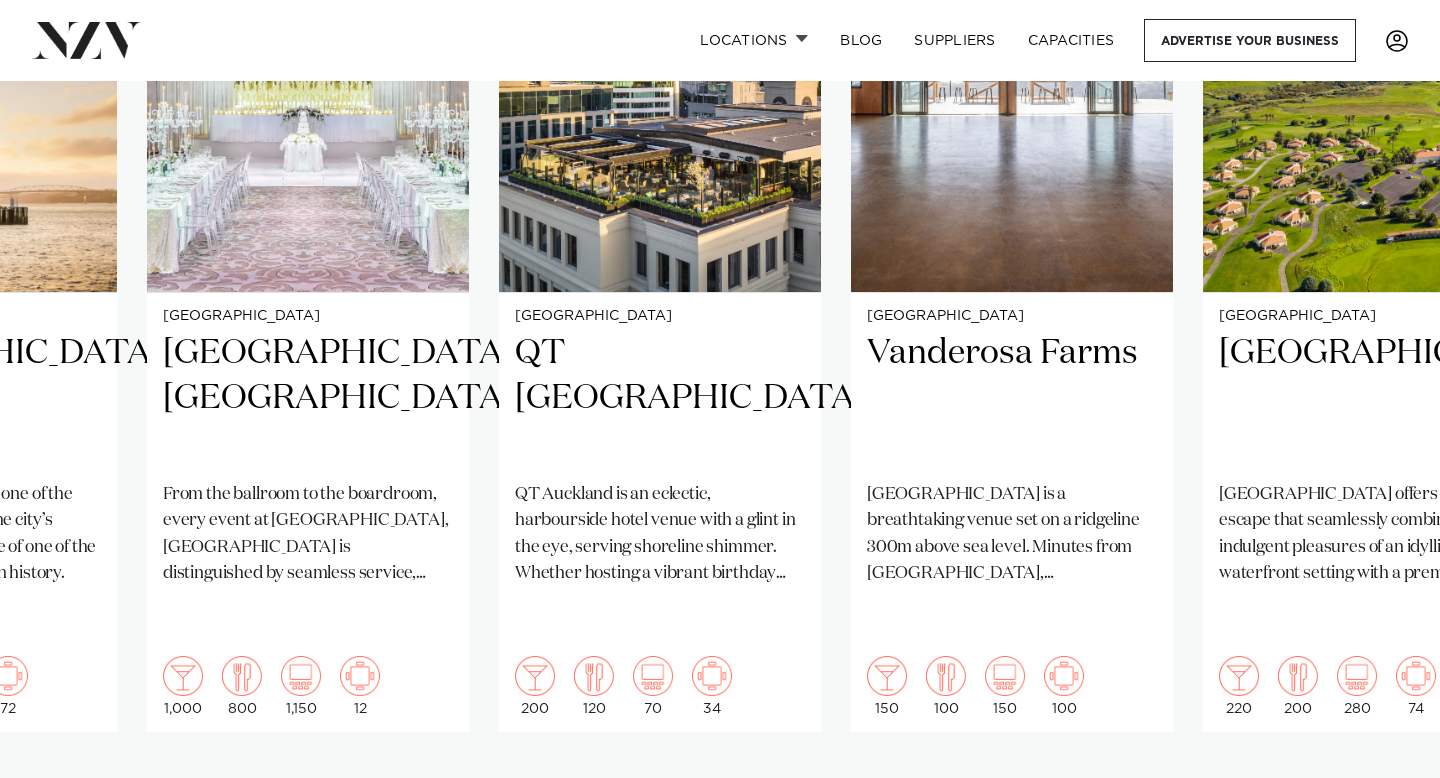 click at bounding box center (1380, 796) 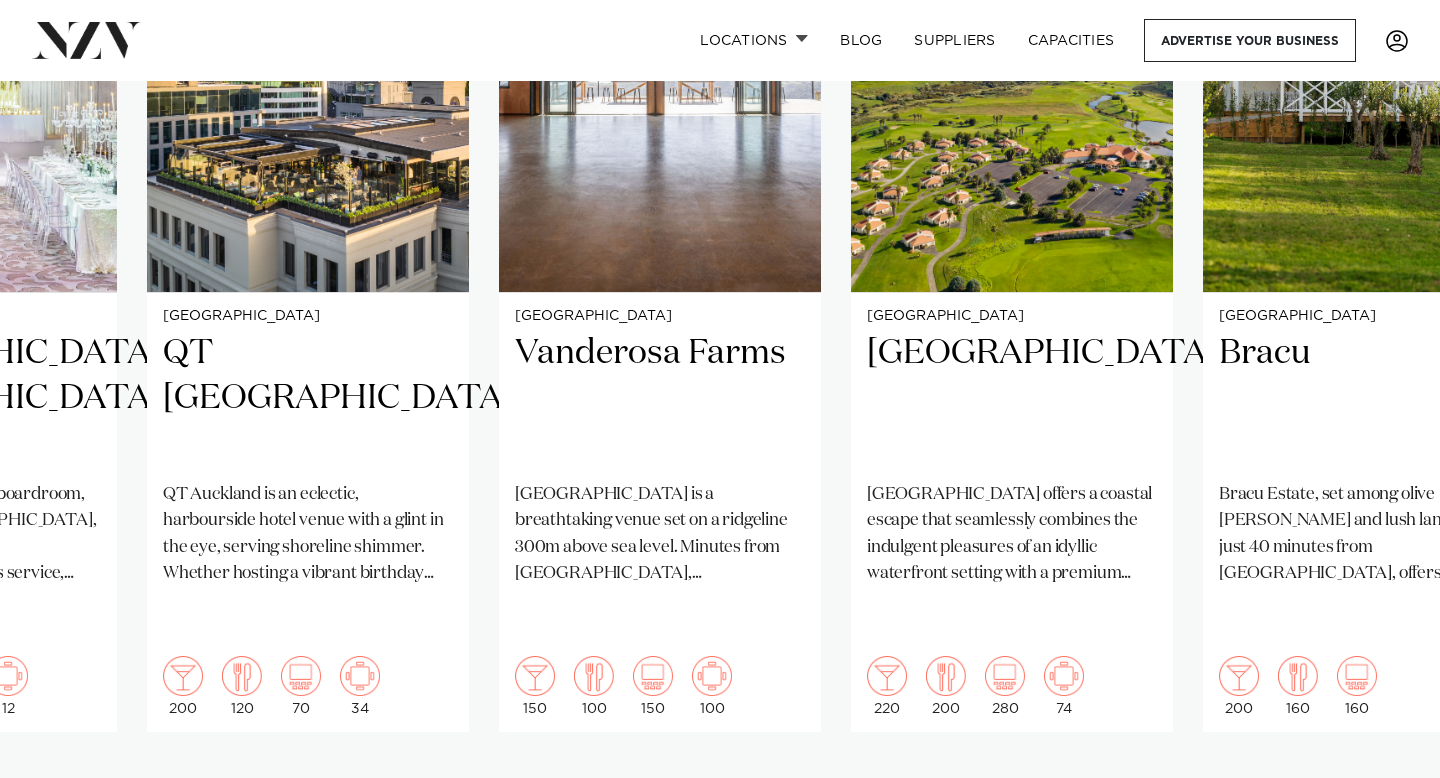 click at bounding box center [1380, 796] 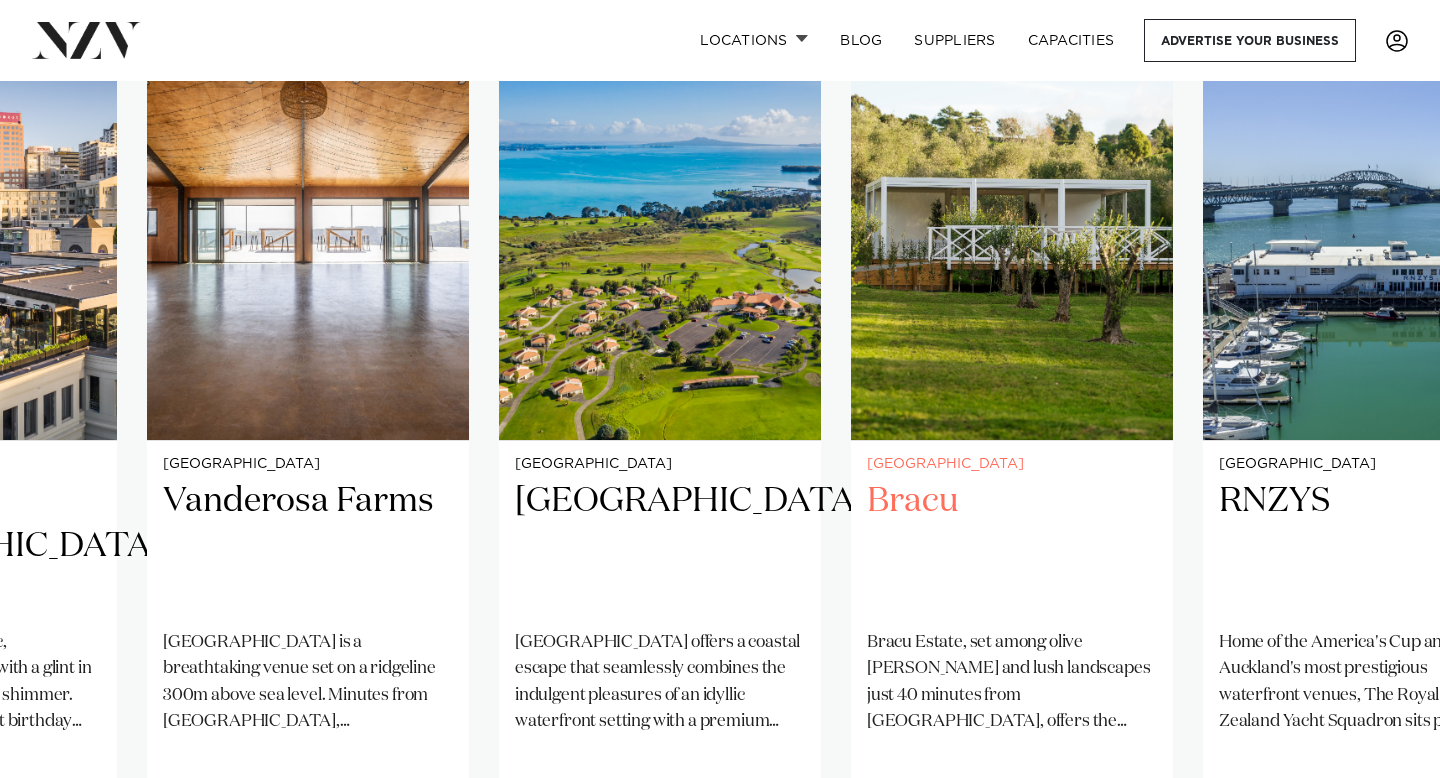 scroll, scrollTop: 1465, scrollLeft: 0, axis: vertical 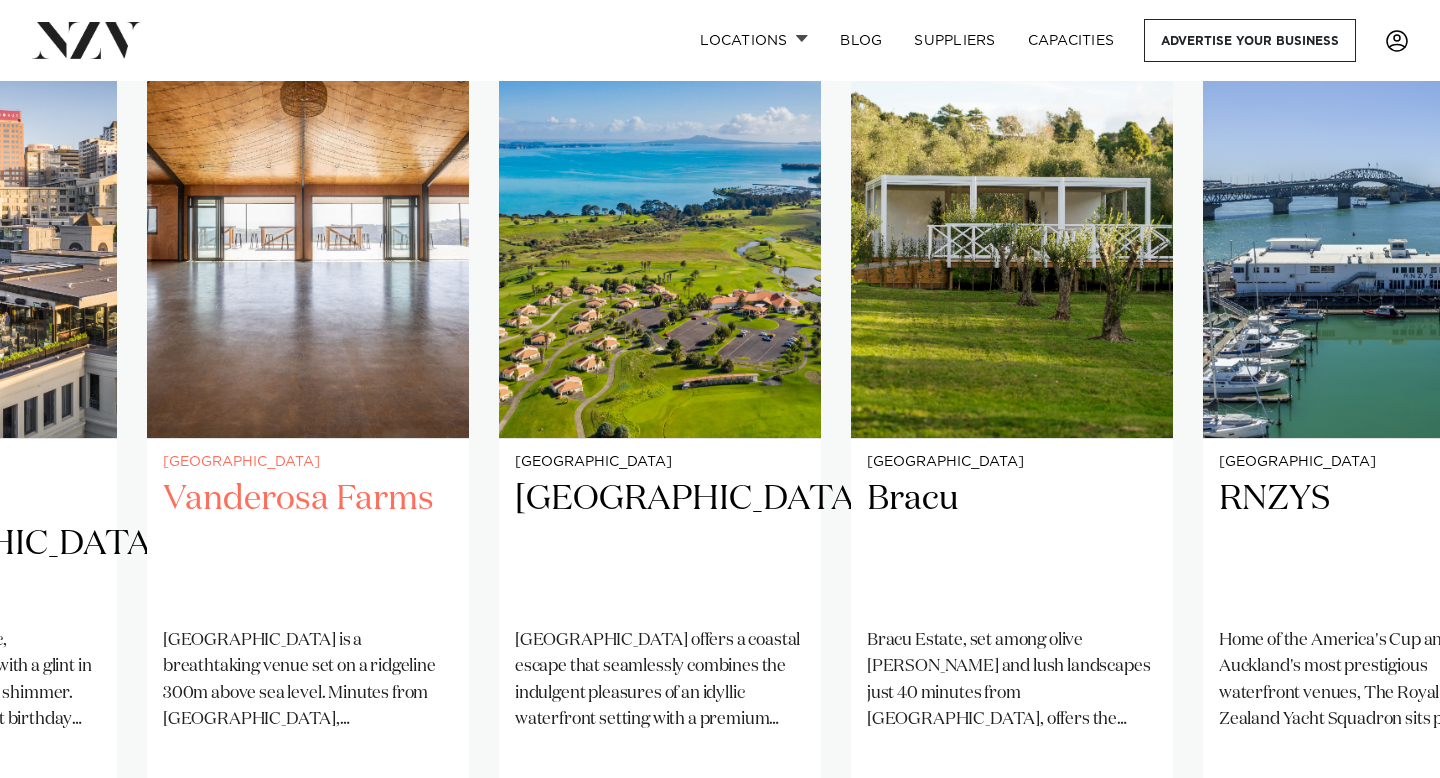 click on "Vanderosa Farms" at bounding box center (308, 544) 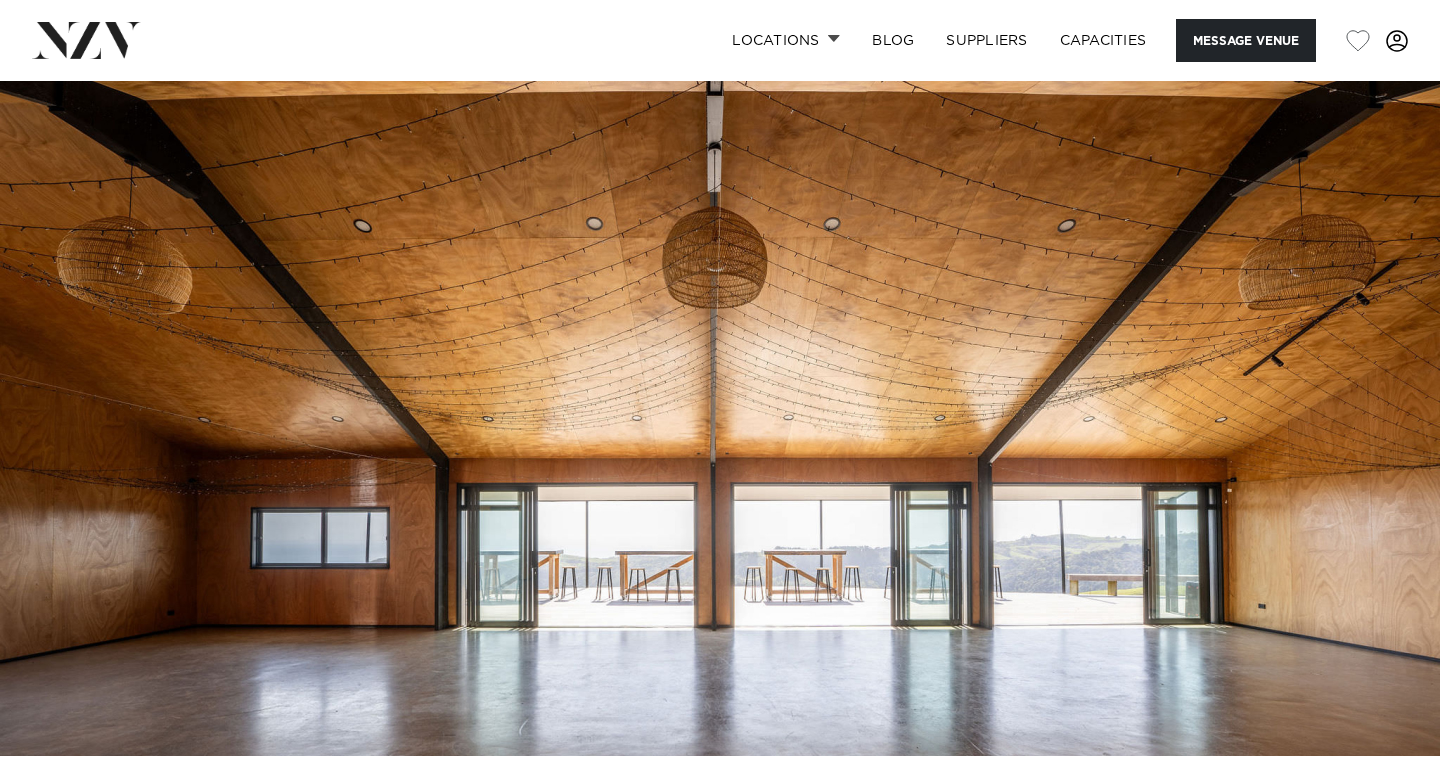 scroll, scrollTop: 0, scrollLeft: 0, axis: both 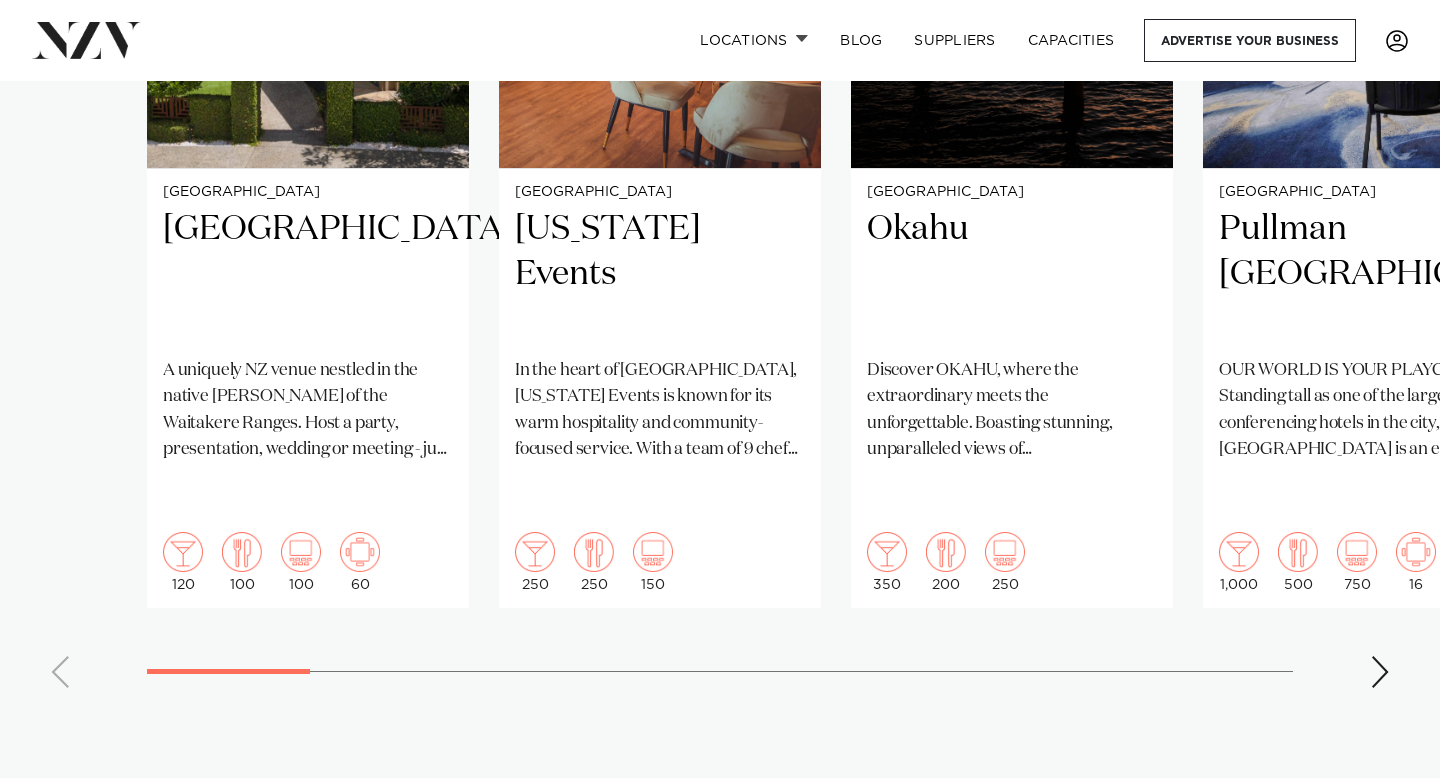 click on "[GEOGRAPHIC_DATA]
[GEOGRAPHIC_DATA]
A uniquely NZ venue nestled in the native [PERSON_NAME] of the [GEOGRAPHIC_DATA]. Host a party, presentation, wedding or meeting -  just 30 mins from the CBD.
120
100
100
60
[GEOGRAPHIC_DATA]
[US_STATE] Events" at bounding box center (720, 220) 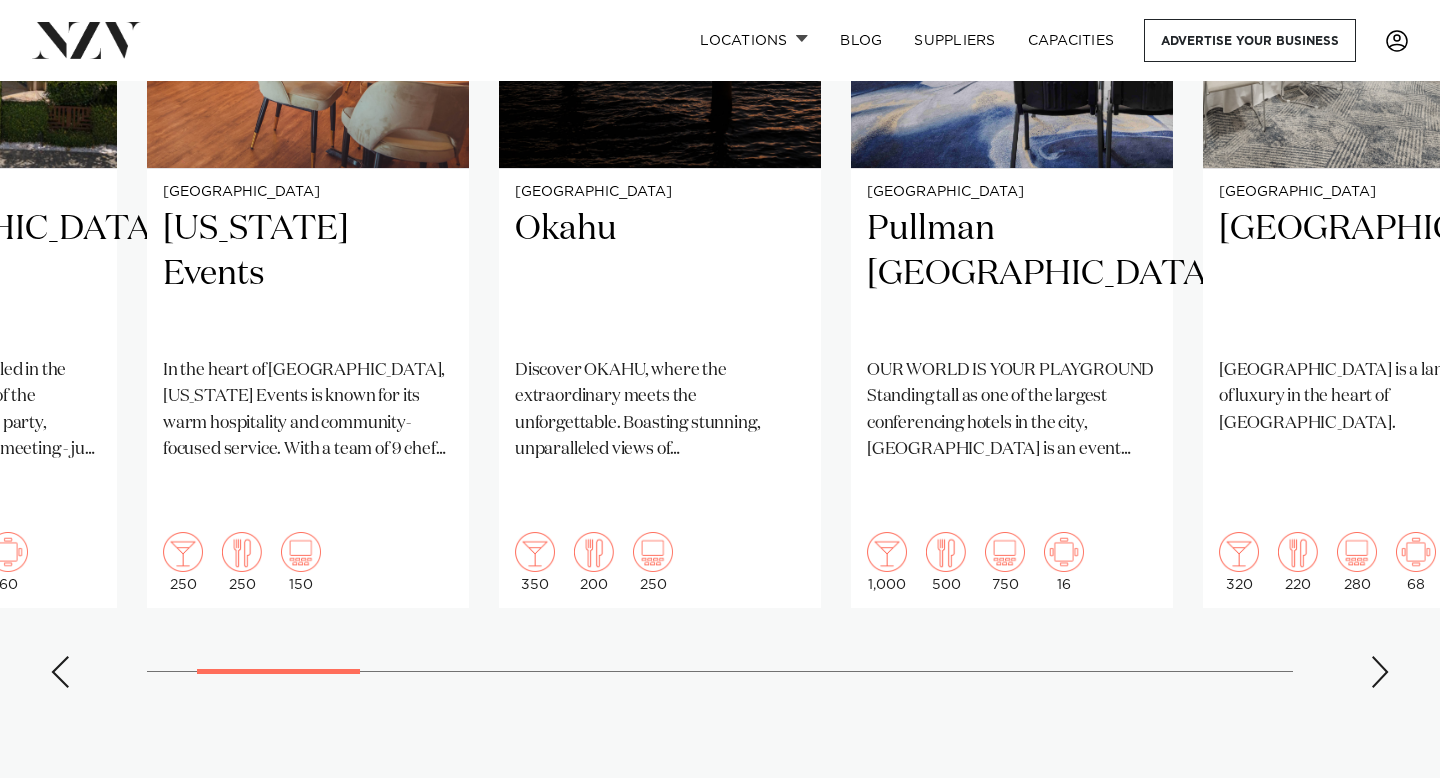 click at bounding box center (1380, 672) 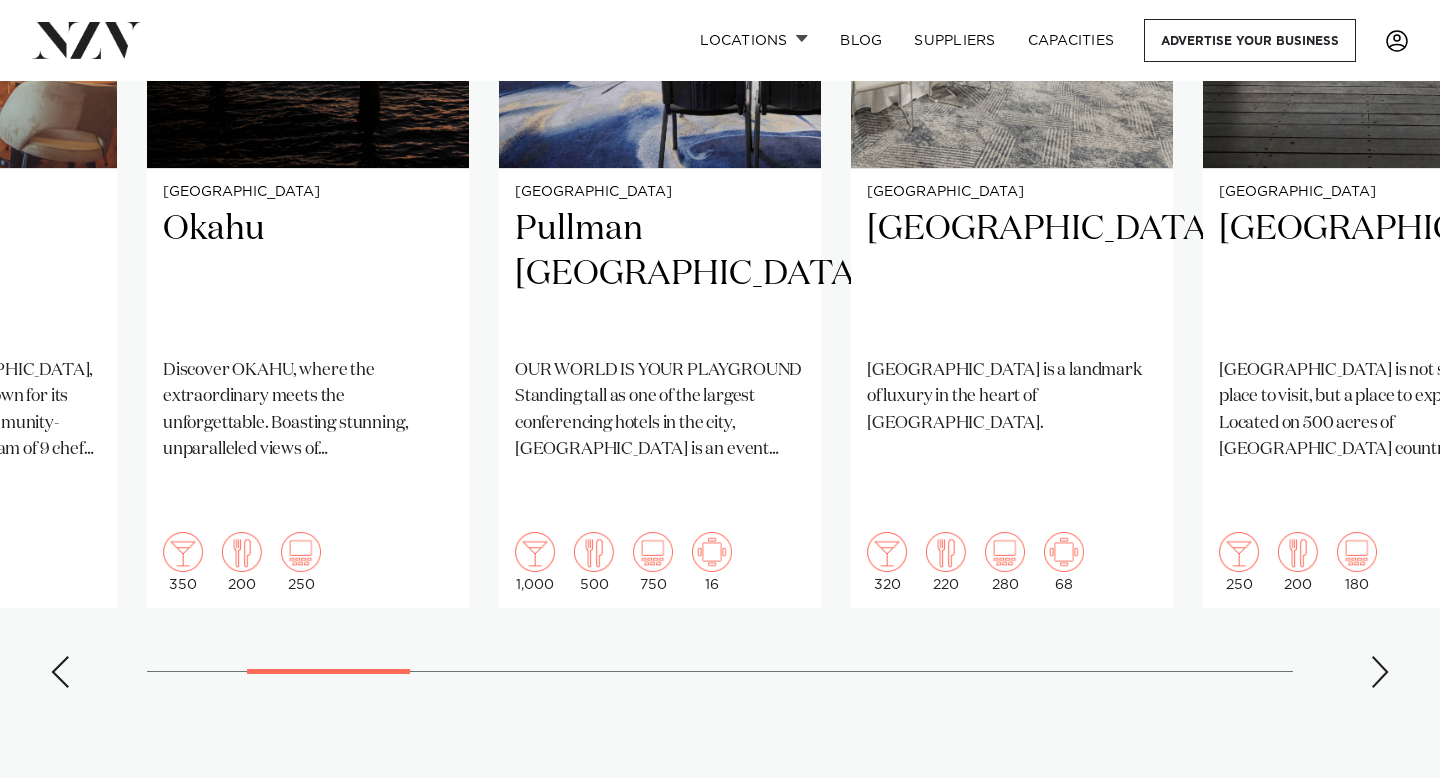 click at bounding box center (1380, 672) 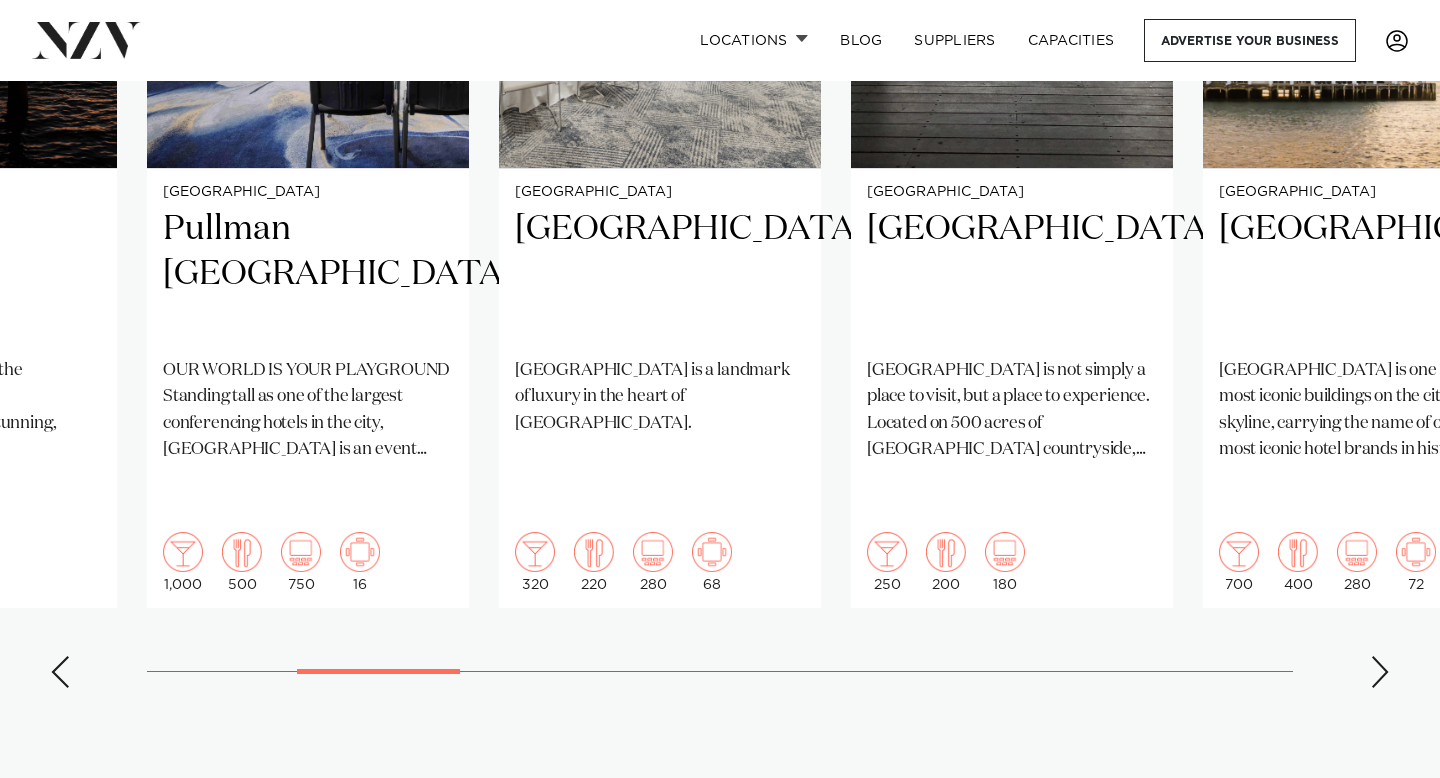 click at bounding box center (1380, 672) 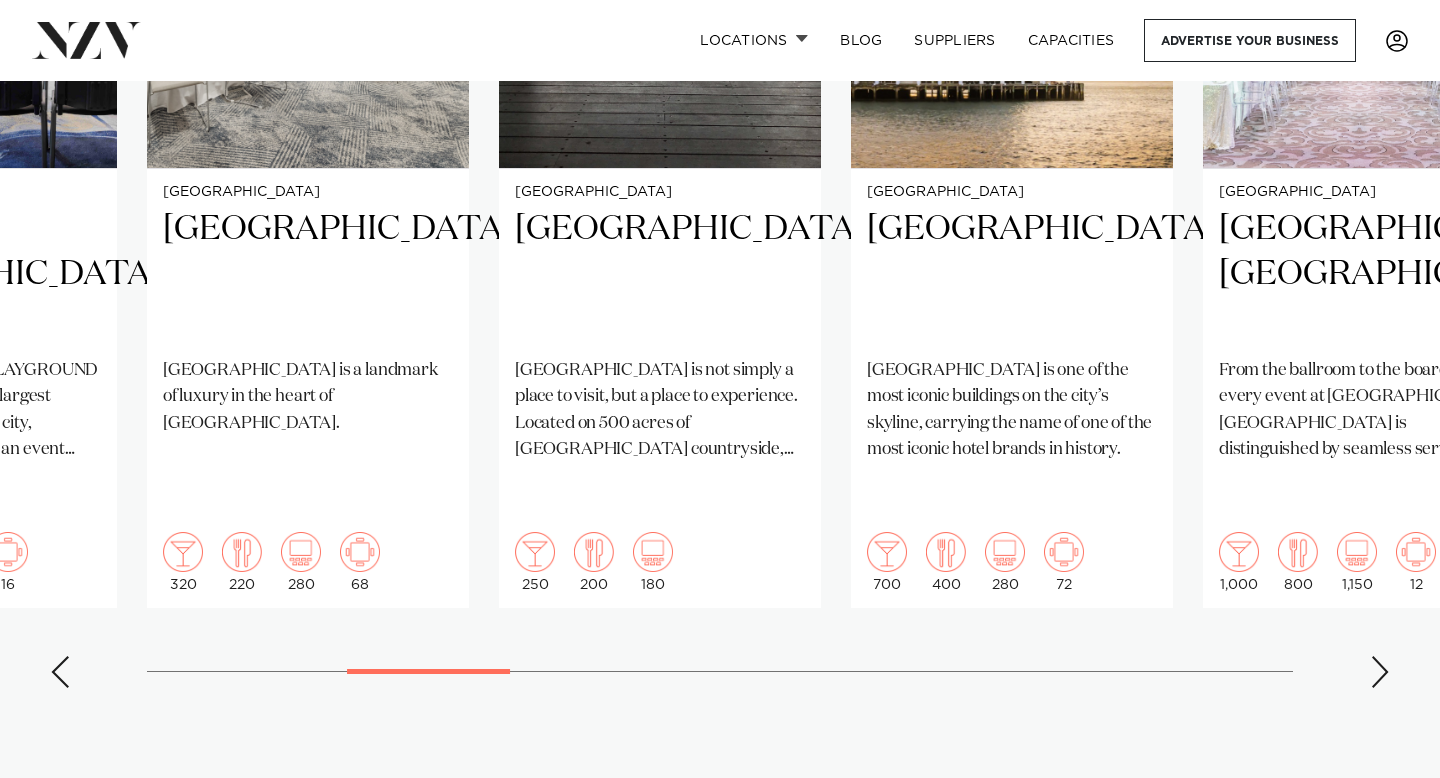 click at bounding box center [1380, 672] 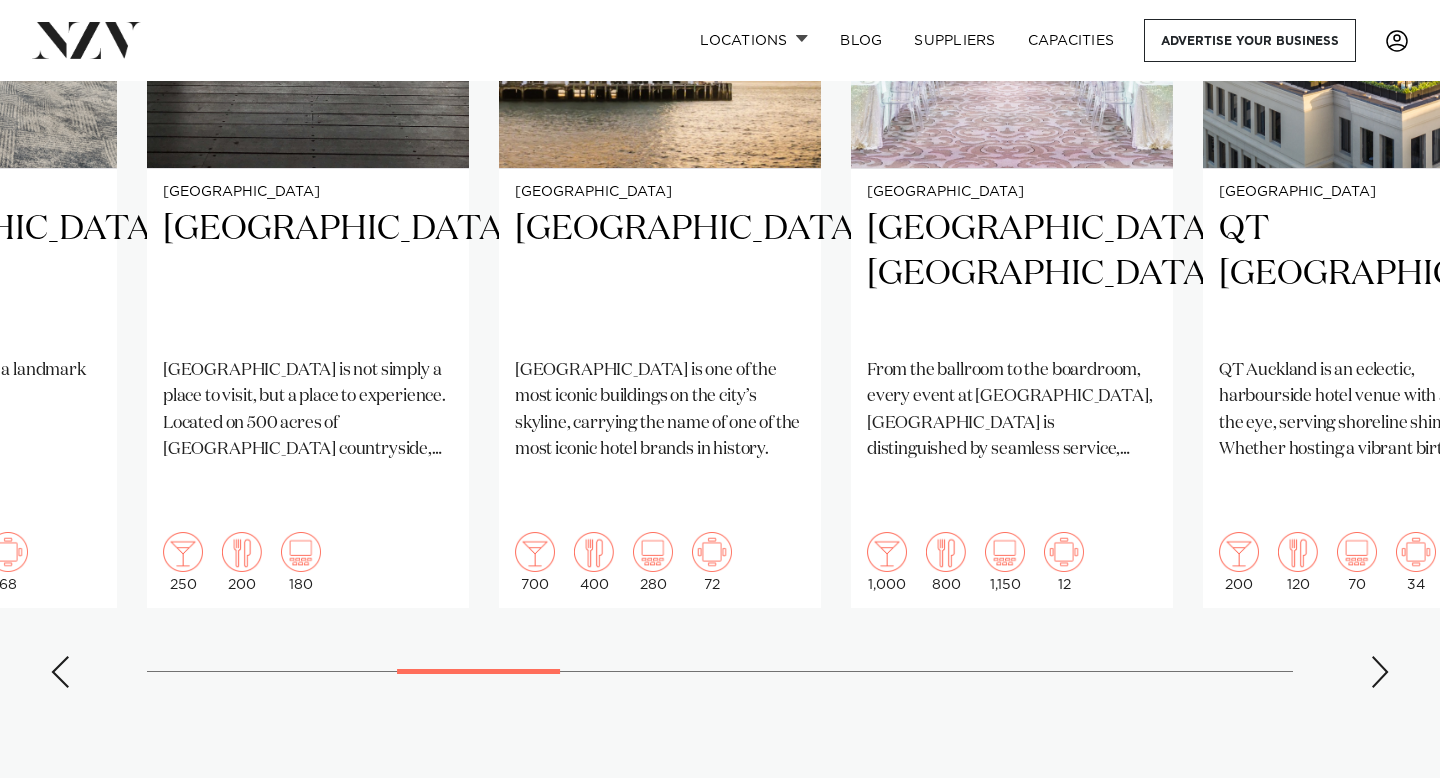 click at bounding box center (1380, 672) 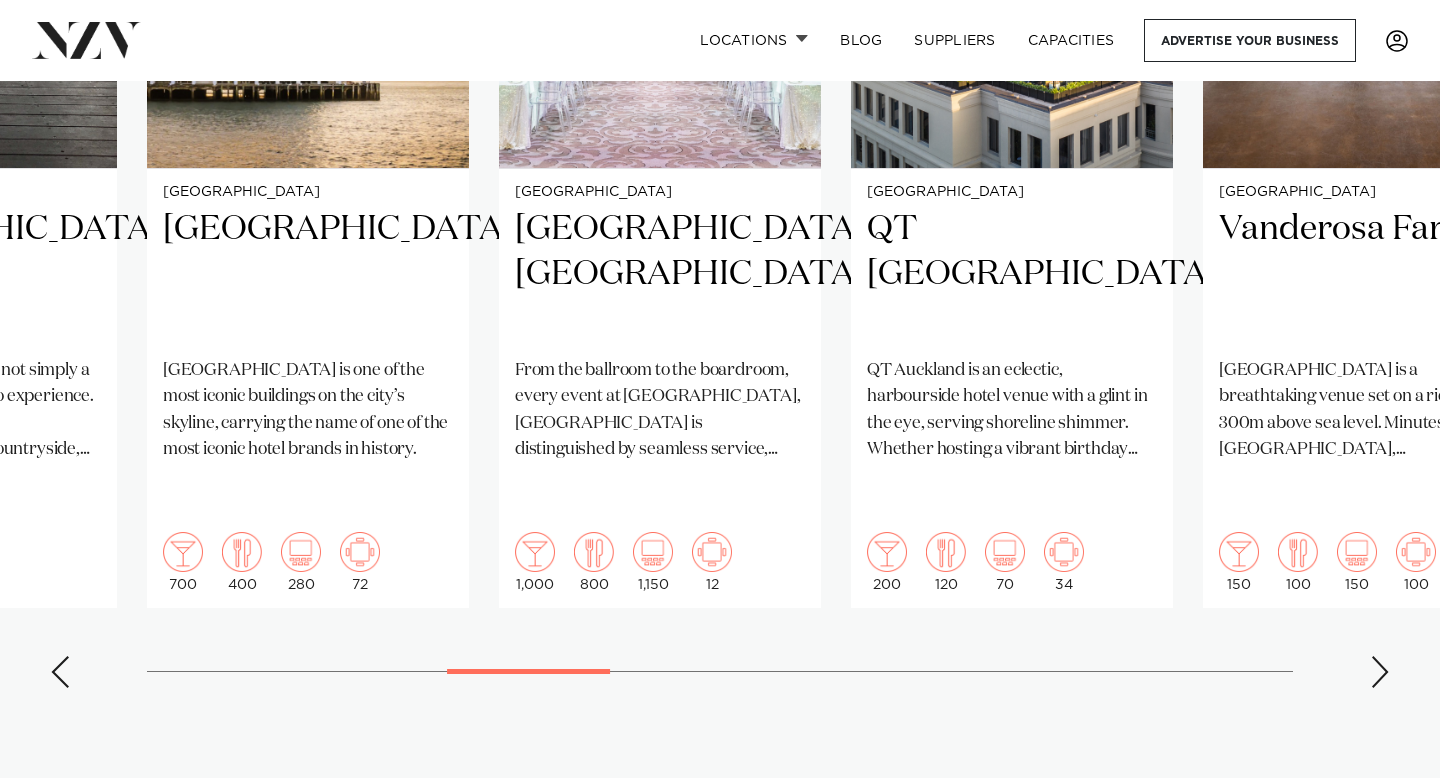 click at bounding box center (1380, 672) 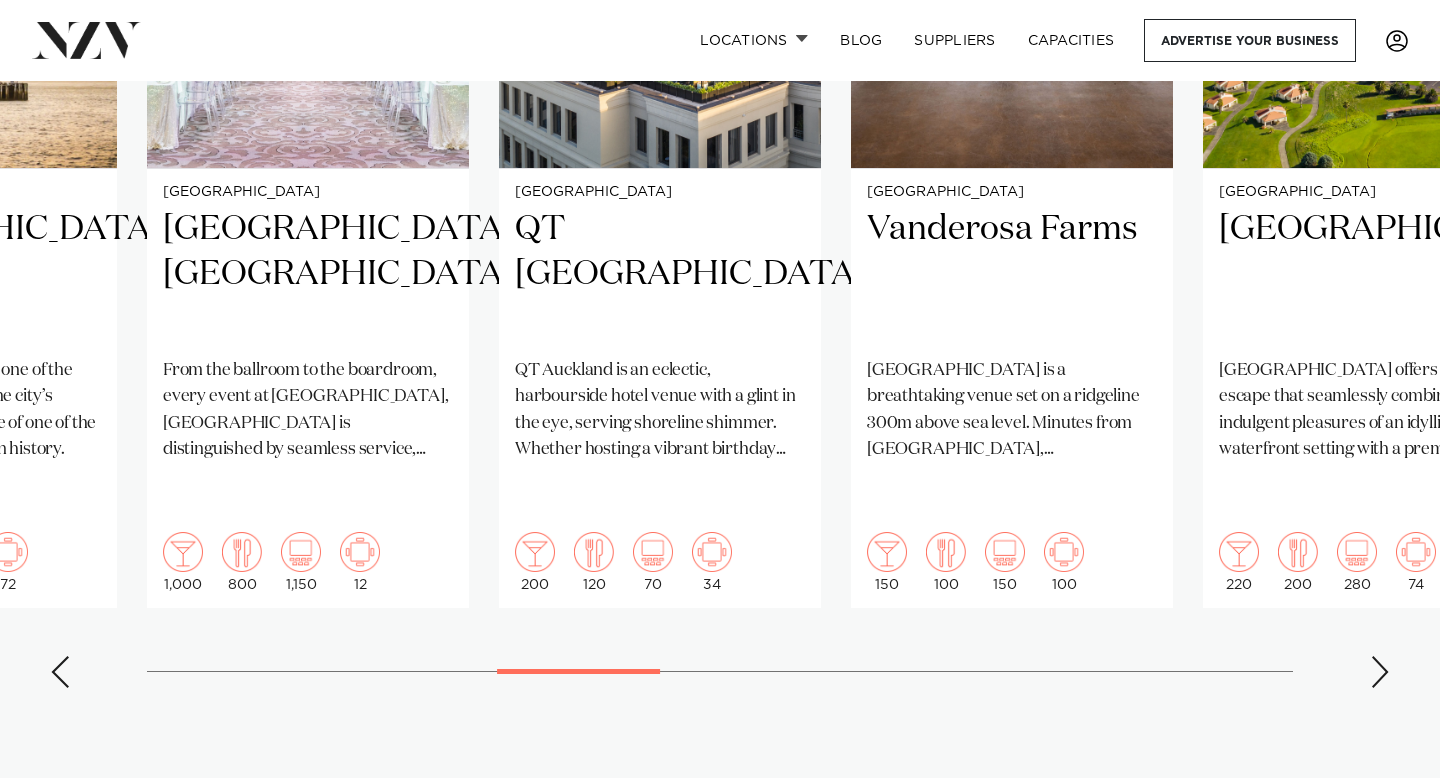 click at bounding box center [1380, 672] 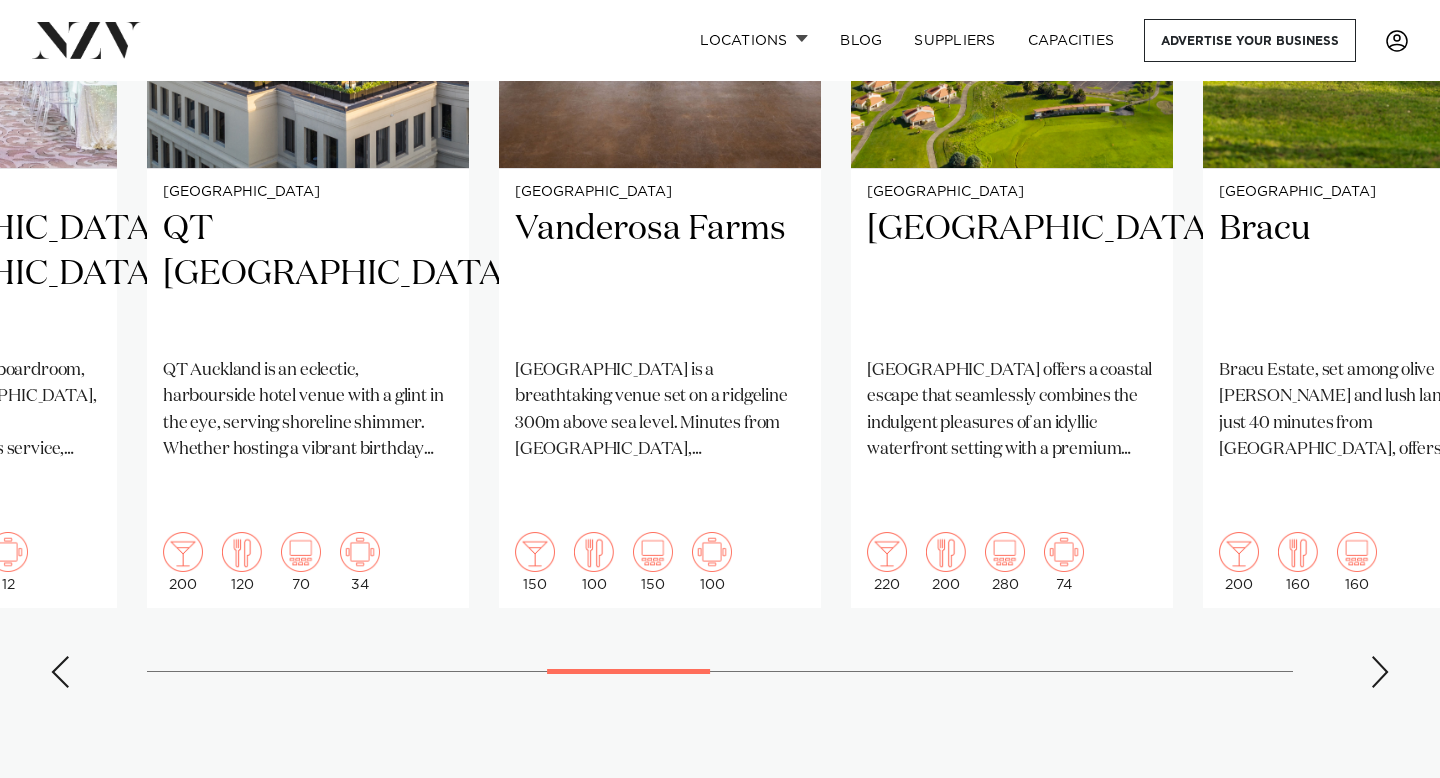 click at bounding box center (1380, 672) 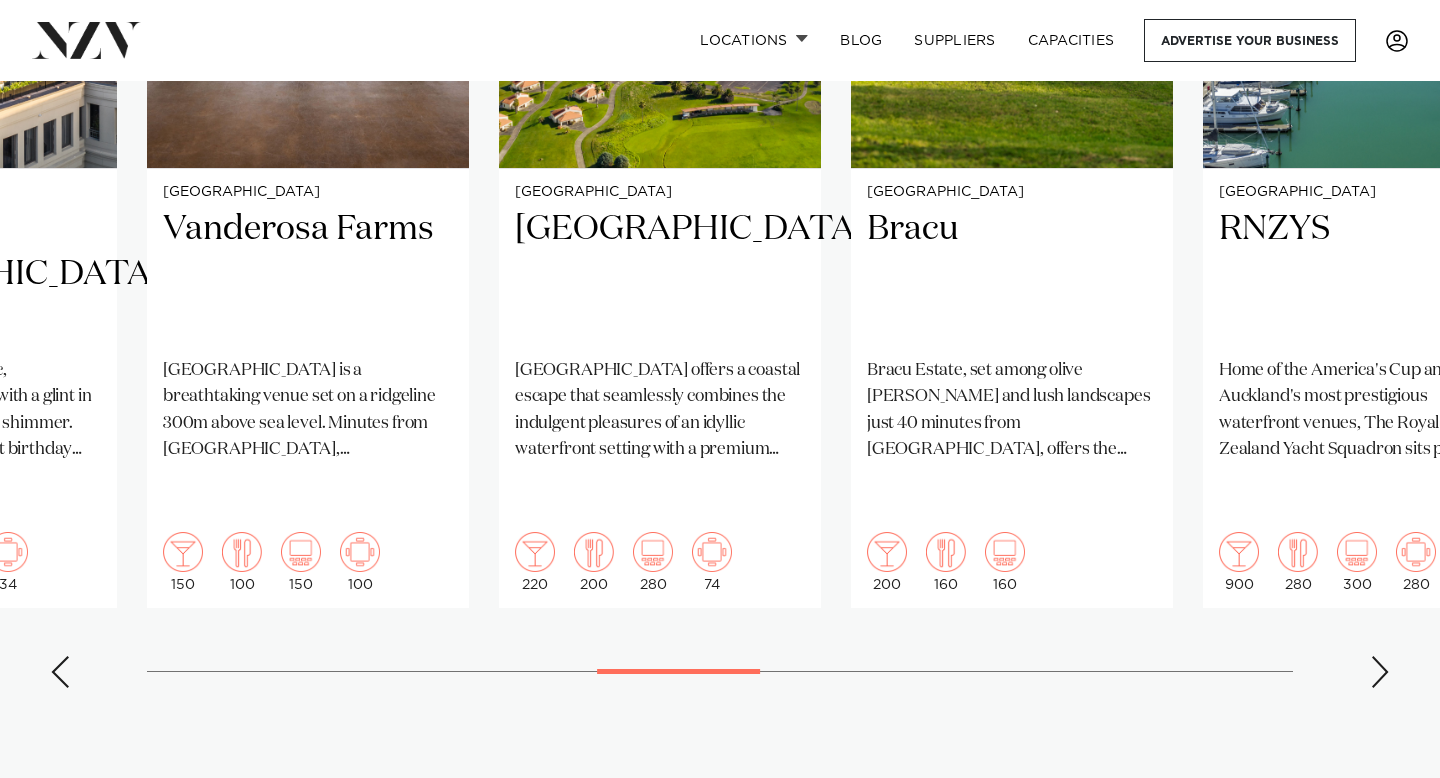 click at bounding box center (1380, 672) 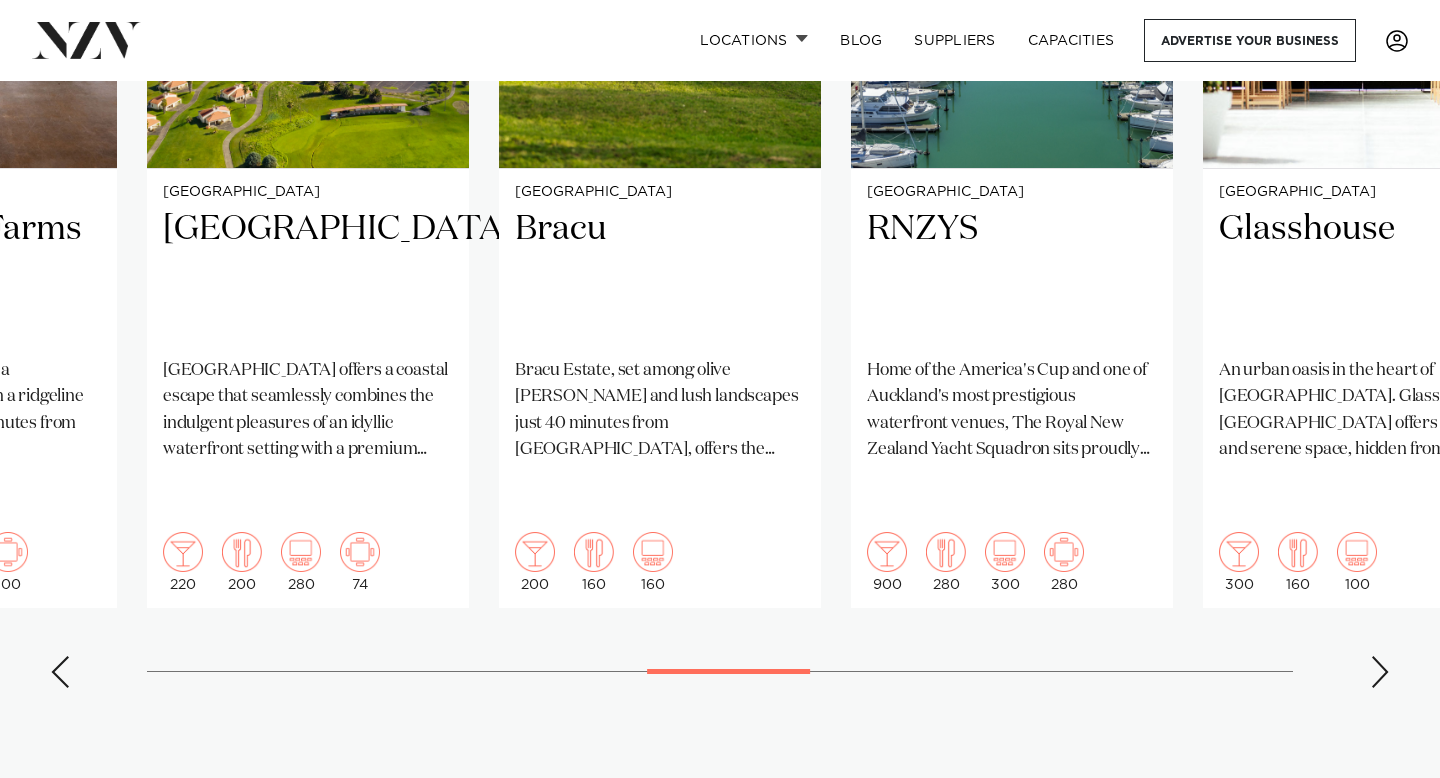 click at bounding box center (1380, 672) 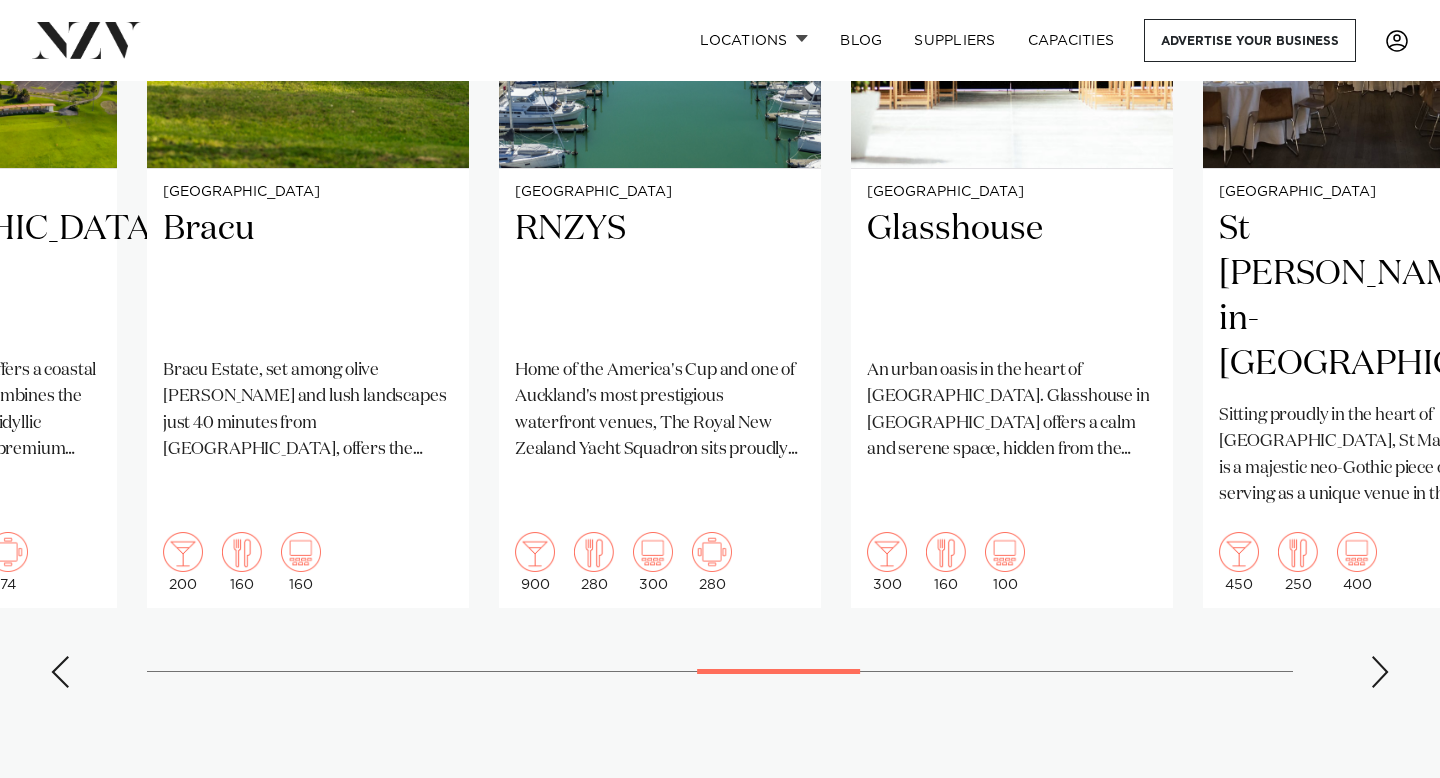 click at bounding box center [1380, 672] 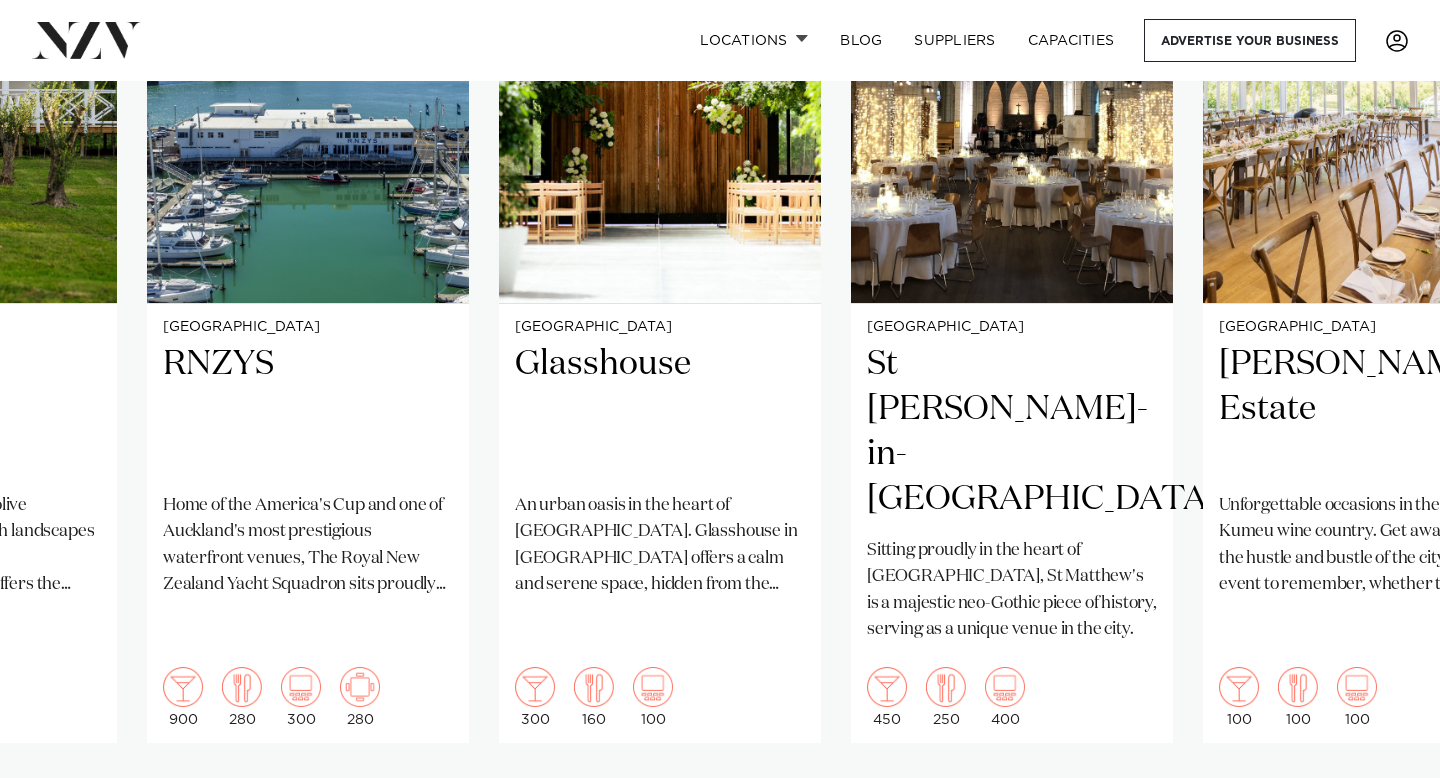 scroll, scrollTop: 1627, scrollLeft: 0, axis: vertical 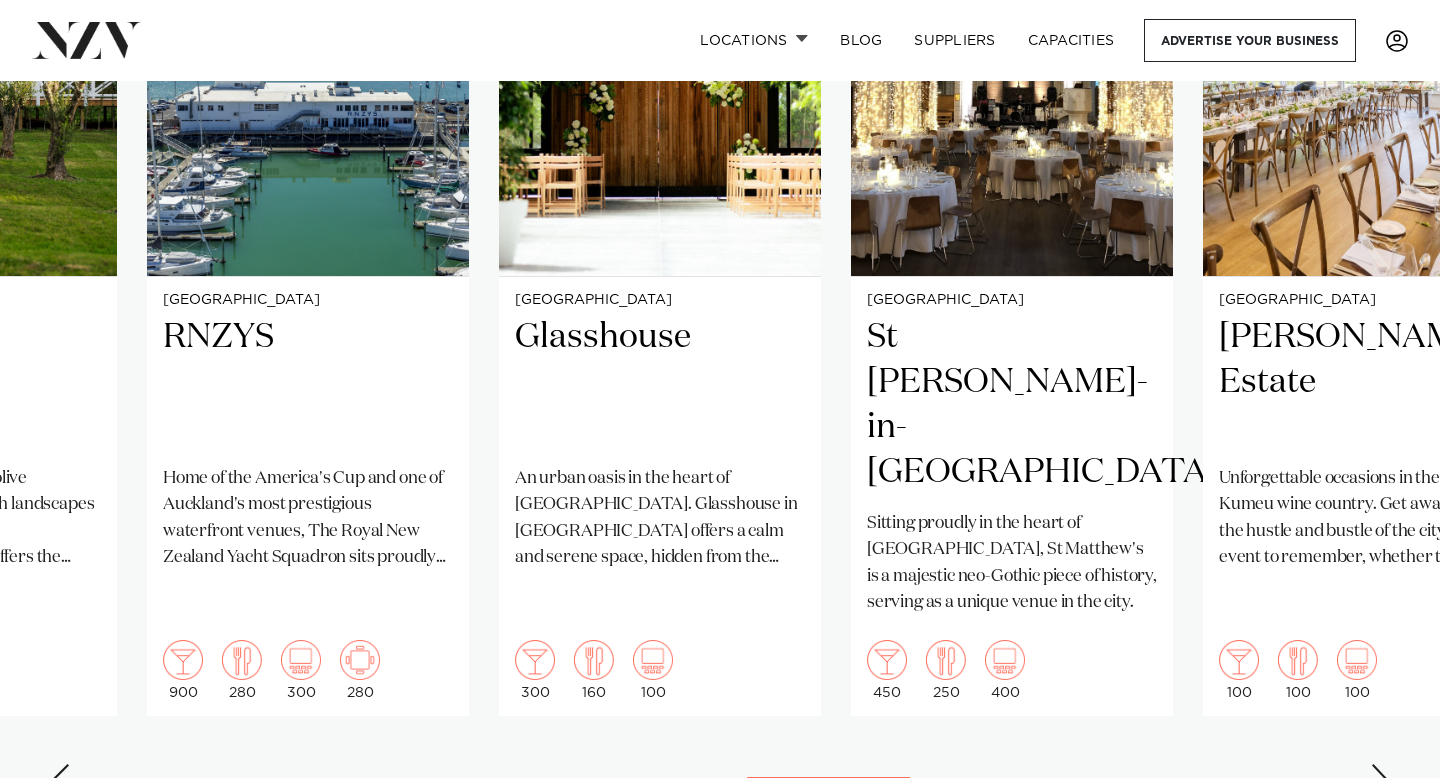 click at bounding box center [1380, 780] 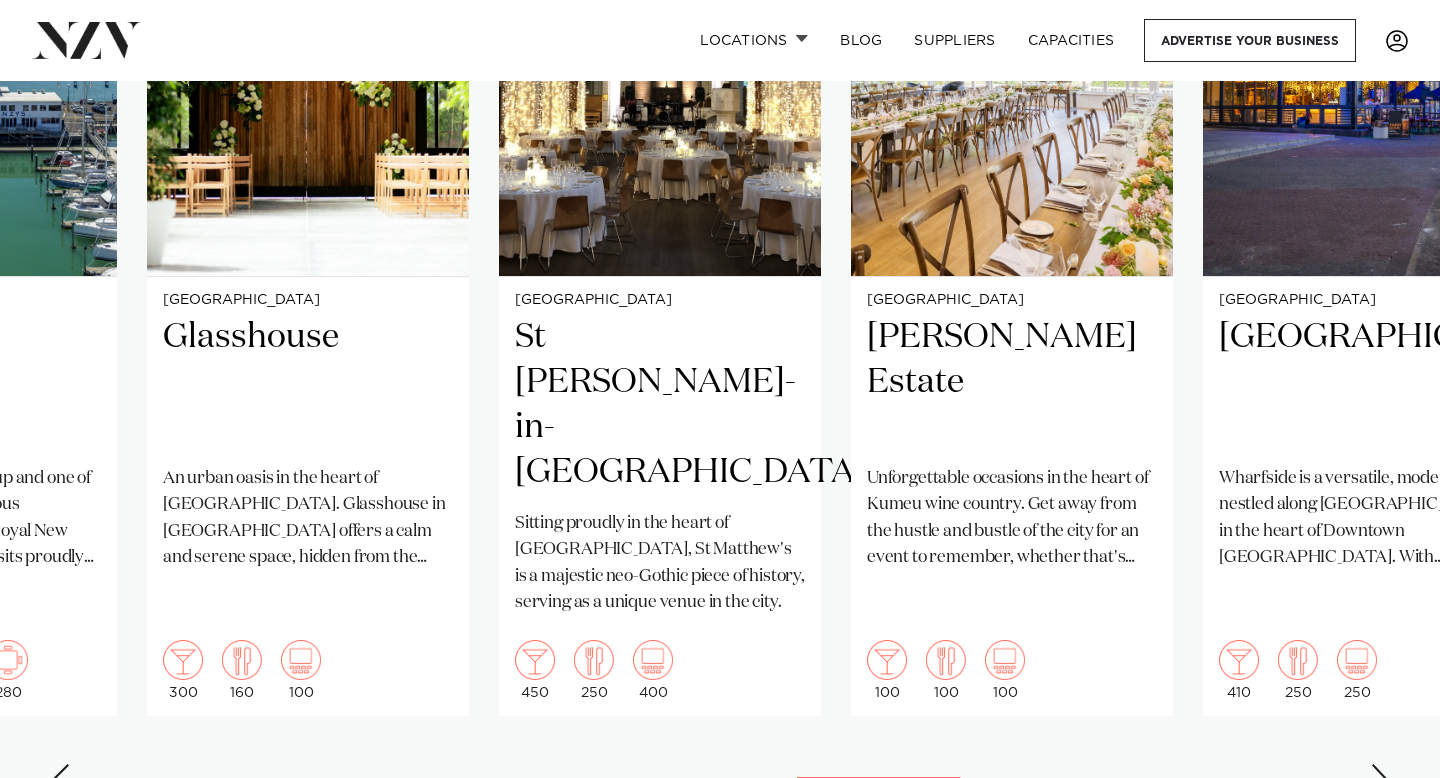 click at bounding box center (1380, 780) 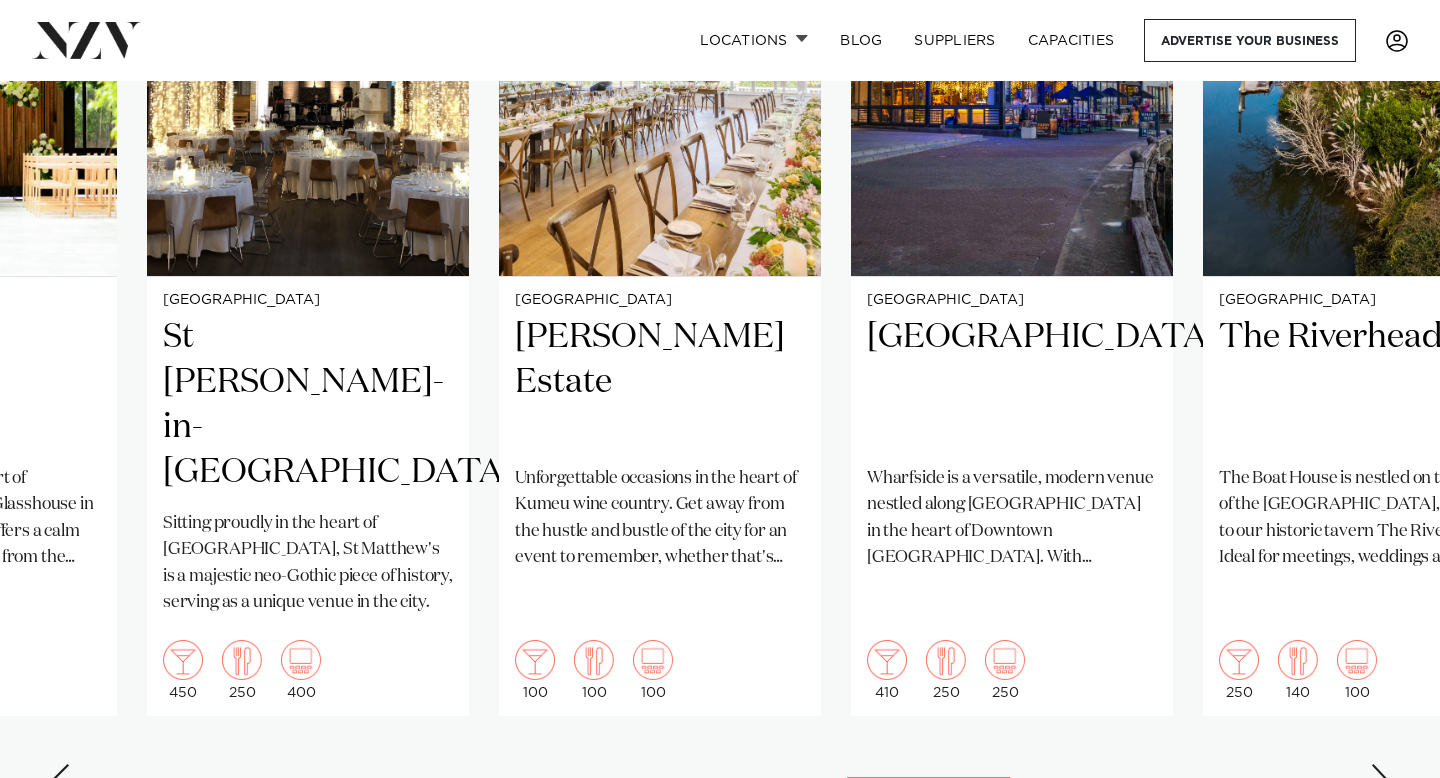 click at bounding box center [1380, 780] 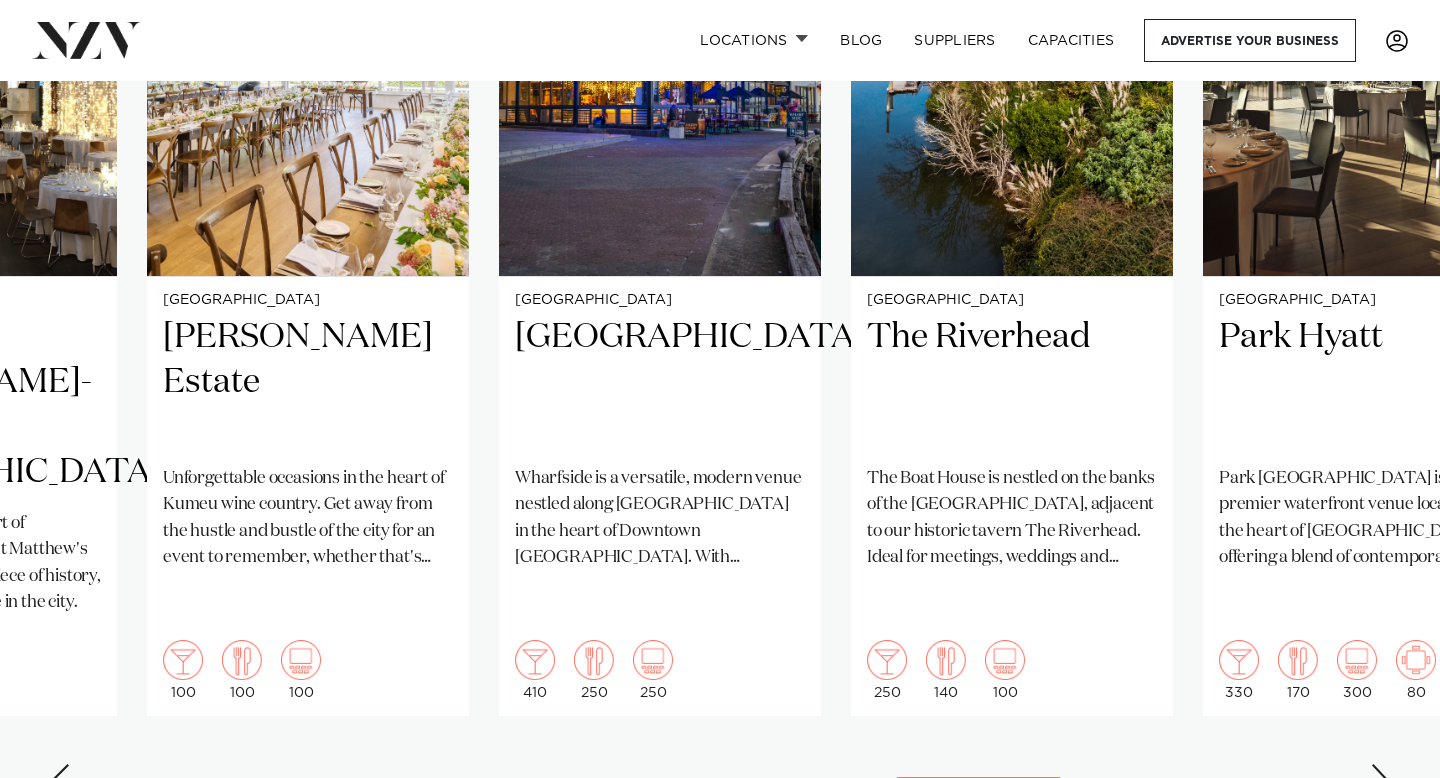 click at bounding box center (1380, 780) 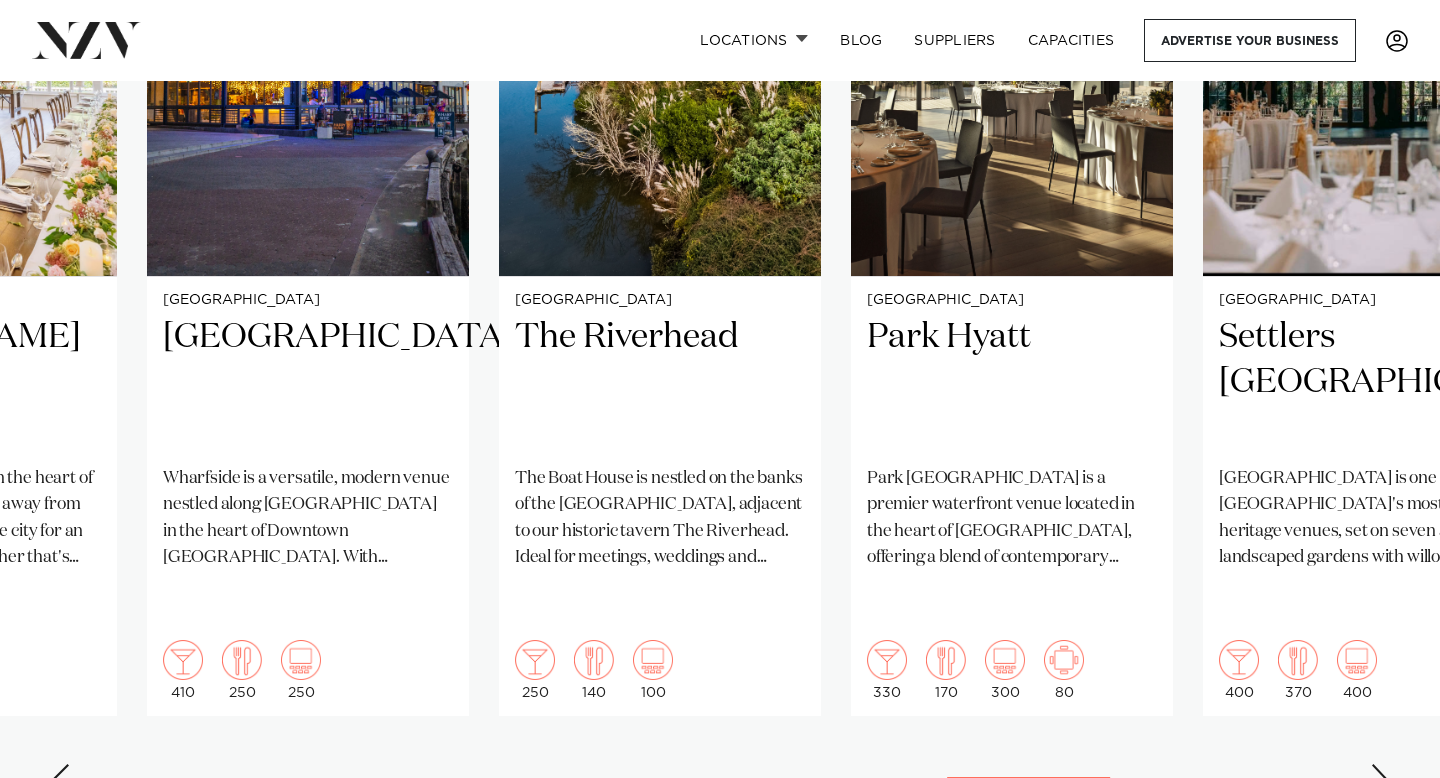 click at bounding box center [1380, 780] 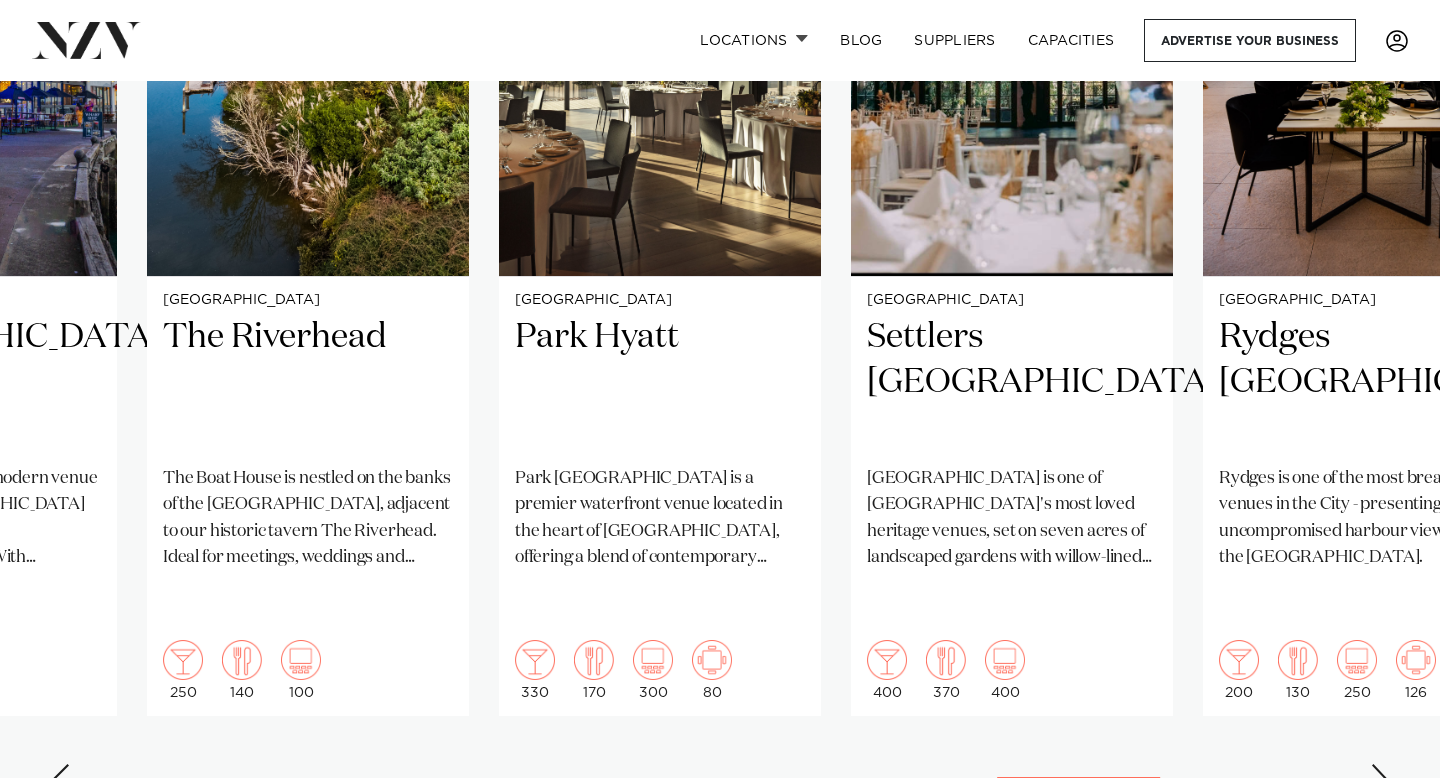 click at bounding box center (1380, 780) 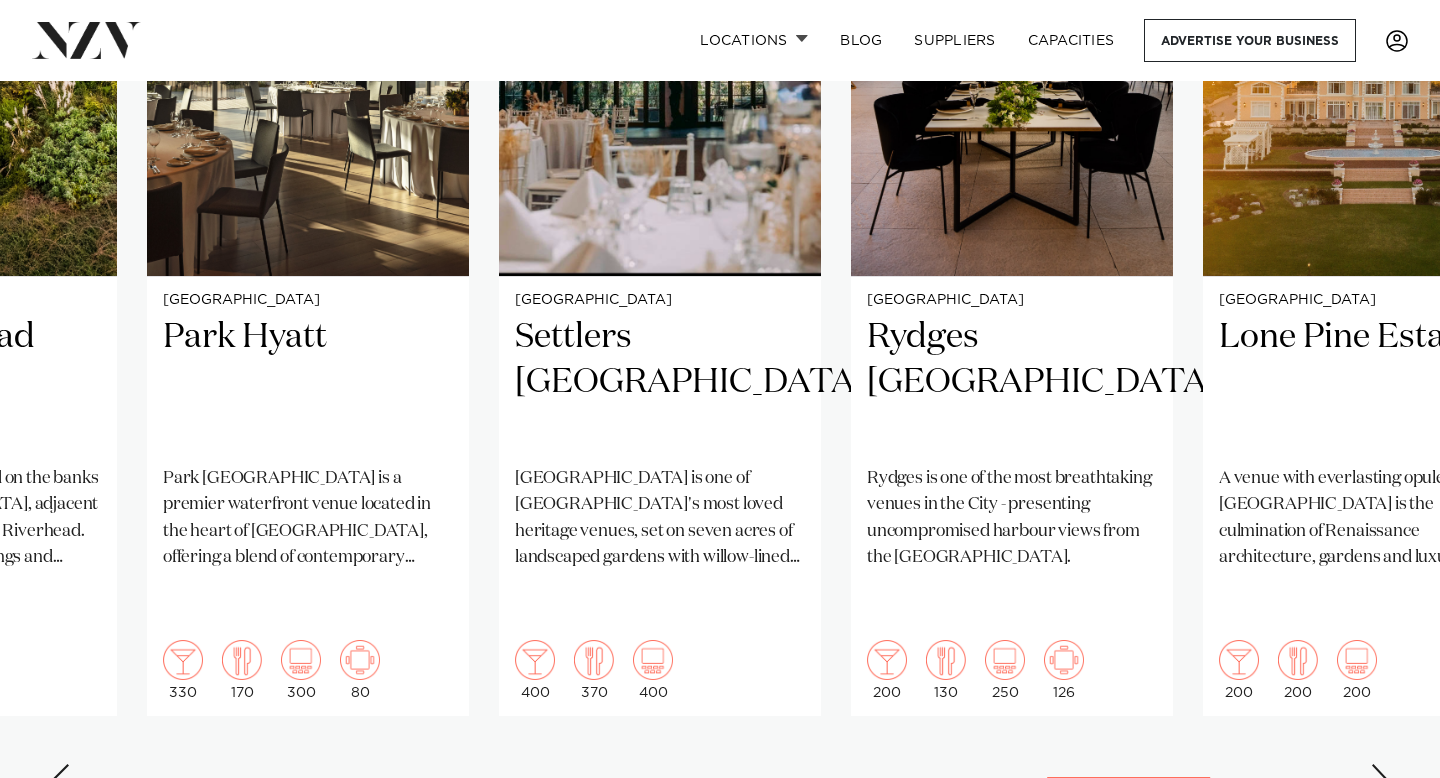 click at bounding box center [1380, 780] 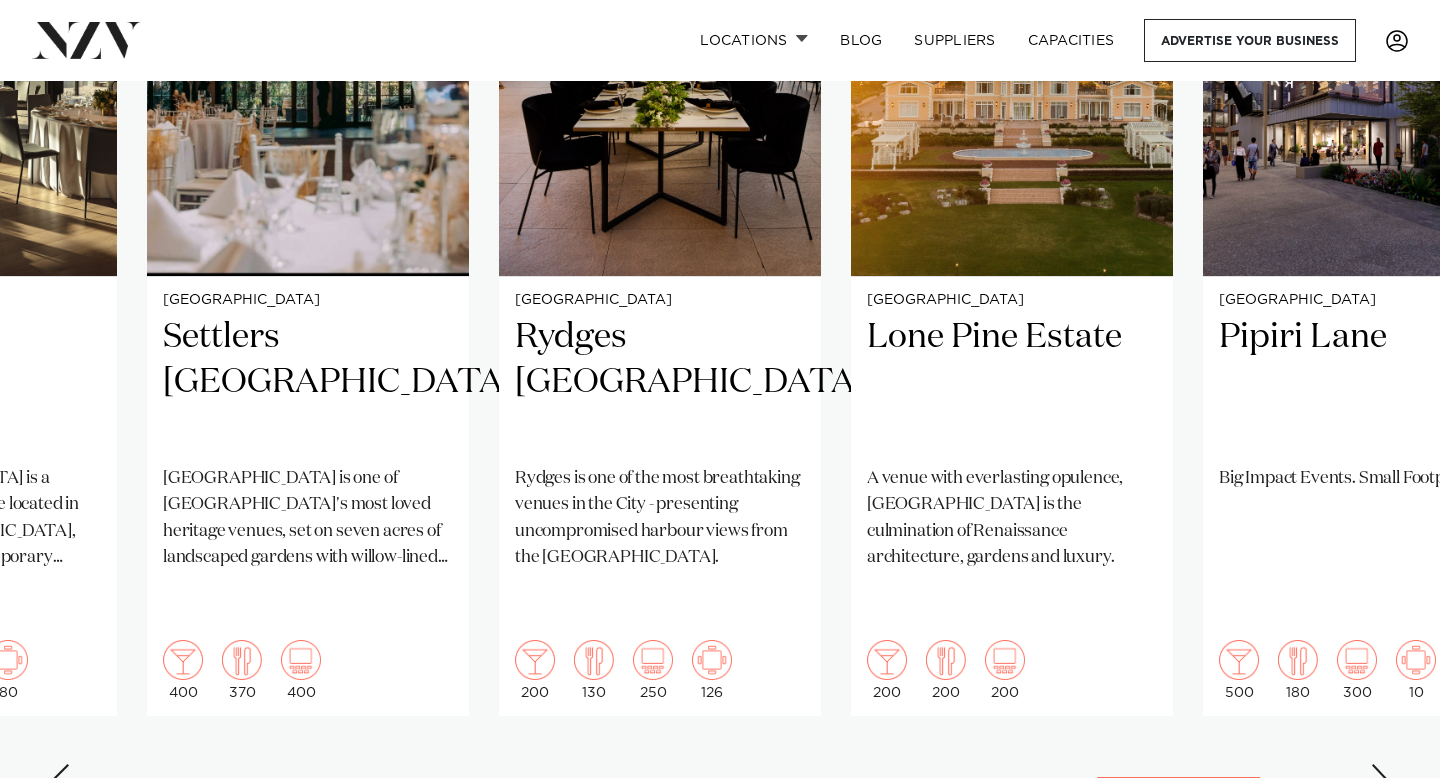 click at bounding box center [1380, 780] 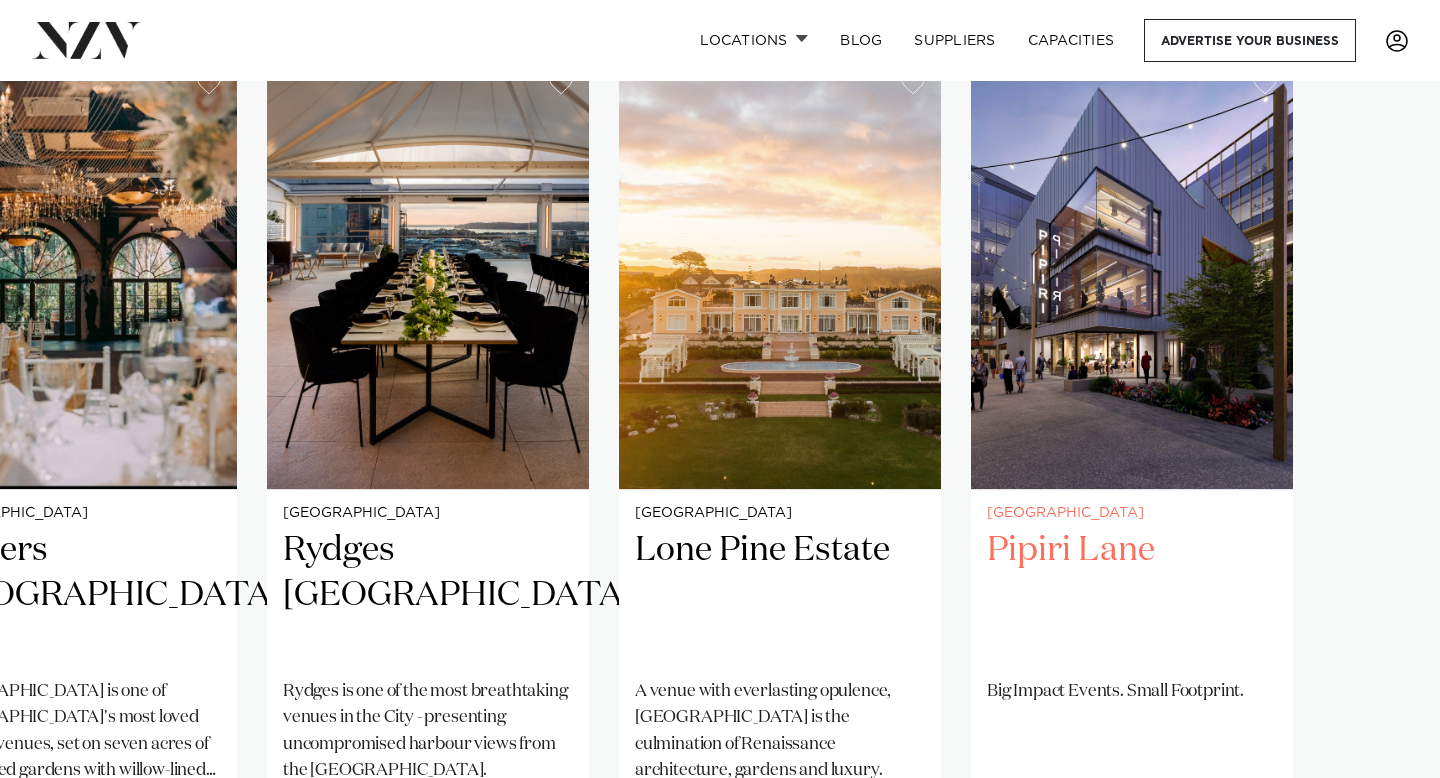 scroll, scrollTop: 1347, scrollLeft: 0, axis: vertical 